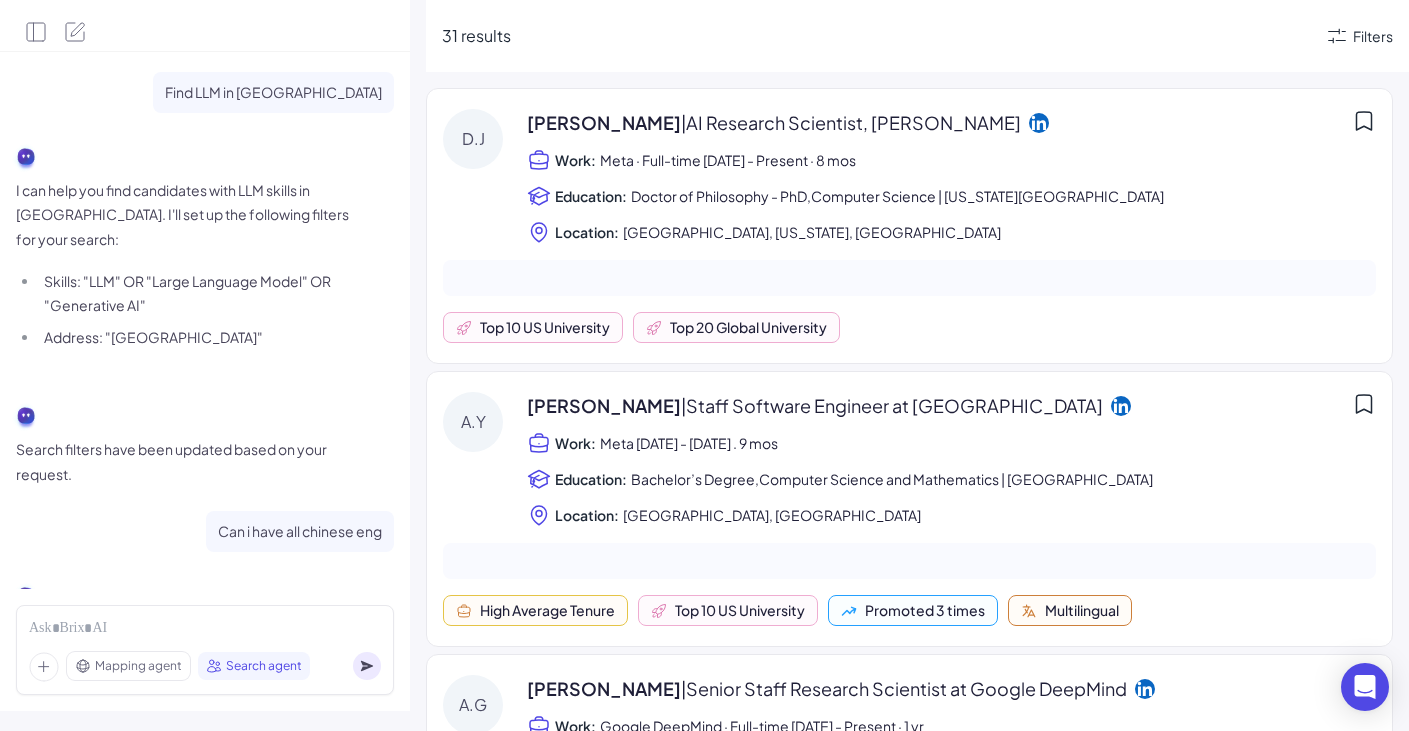 scroll, scrollTop: 0, scrollLeft: 0, axis: both 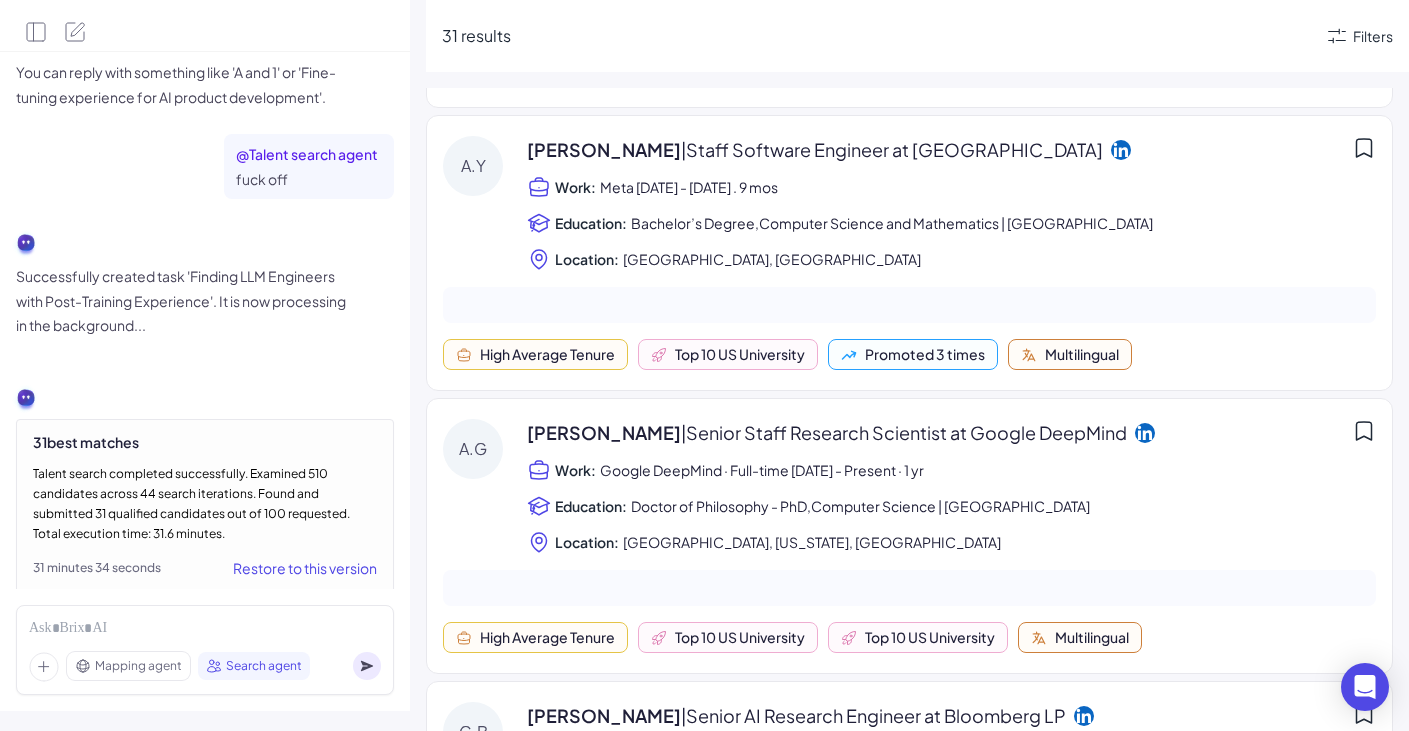 click on "D.J Di Jin  |  AI Research Scientist, Meta GenAI Work: Meta · Full-time   Mar 2024 - Present · 8 mos Education: Doctor of Philosophy - PhD,Computer Science | Massachusetts Institute of Technology Location: Santa Clara, California, United States Top 10 US University Top 20 Global University A.Y Amy Yang  |  Staff Software Engineer at Meta Work: Meta   Jan 2024 - Oct 2024 . 9 mos Education: Bachelor’s Degree,Computer Science and Mathematics | Duke University Location: San Francisco Bay Area, United States High Average Tenure Top 10 US University Promoted 3 times Multilingual A.G Anna Goldie  |  Senior Staff Research Scientist at Google DeepMind Work: Google DeepMind · Full-time   Sep 2023 - Present · 1 yr Education: Doctor of Philosophy - PhD,Computer Science | Stanford University Location: Palo Alto, California, United States High Average Tenure Top 10 US University Top 10 US University Multilingual C.B Carter Blum  |  Senior AI Research Engineer at Bloomberg LP Work: Bloomberg LP   Location:" at bounding box center [909, 453] 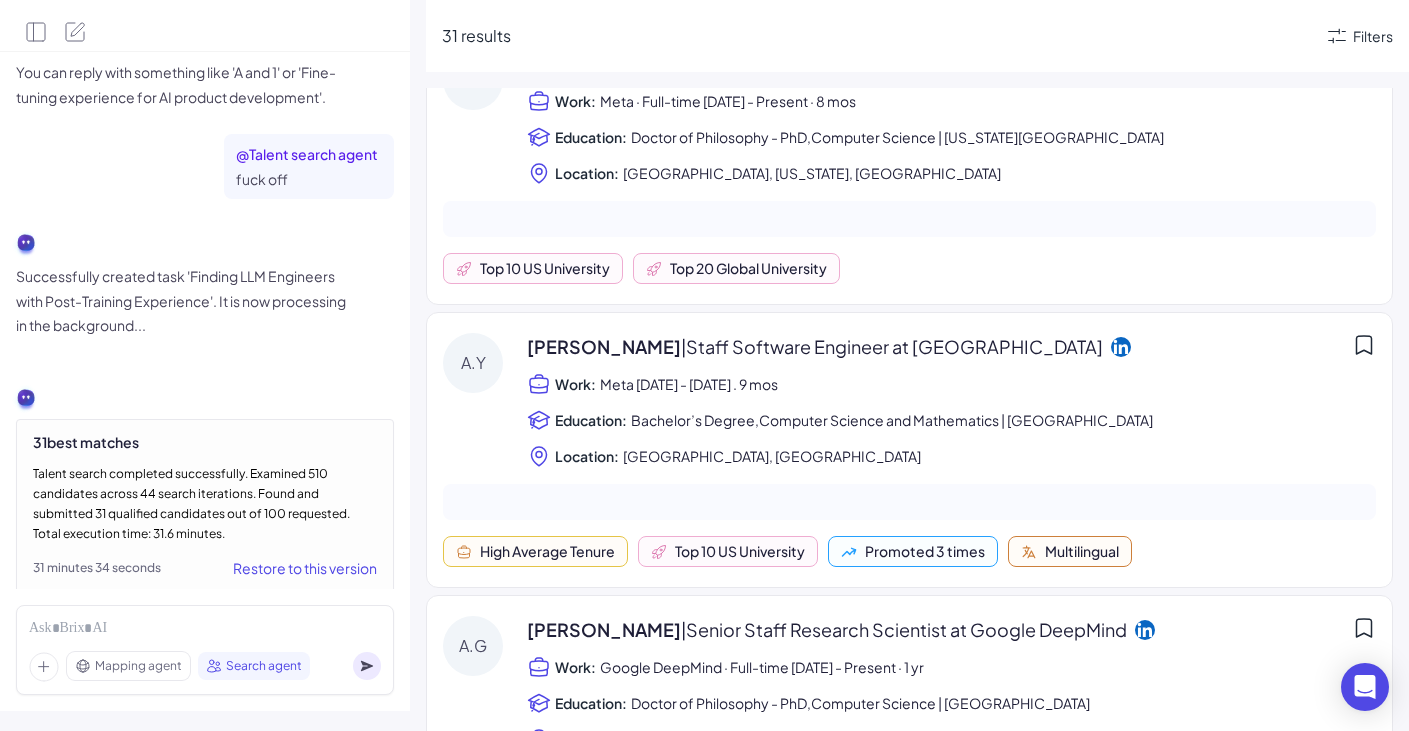scroll, scrollTop: 0, scrollLeft: 0, axis: both 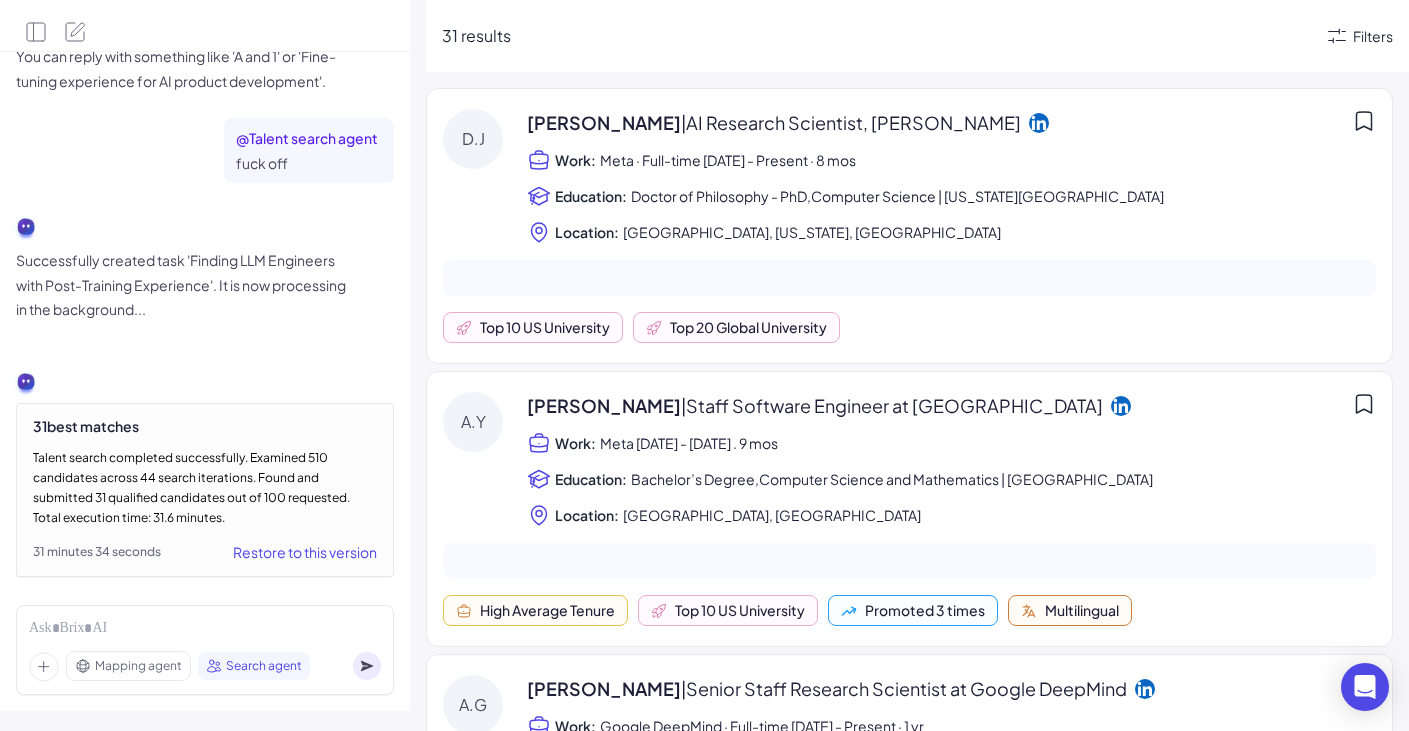 click on "Restore to this version" at bounding box center [305, 552] 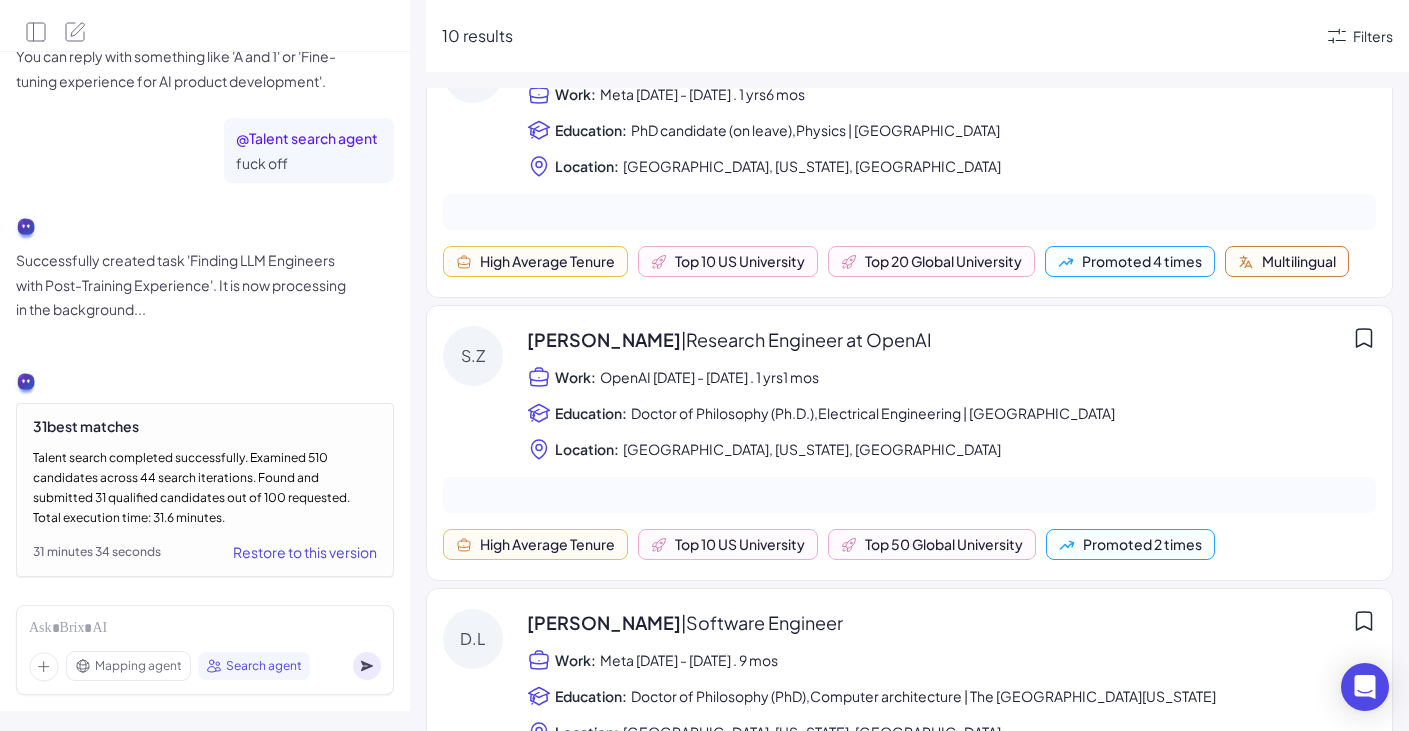scroll, scrollTop: 0, scrollLeft: 0, axis: both 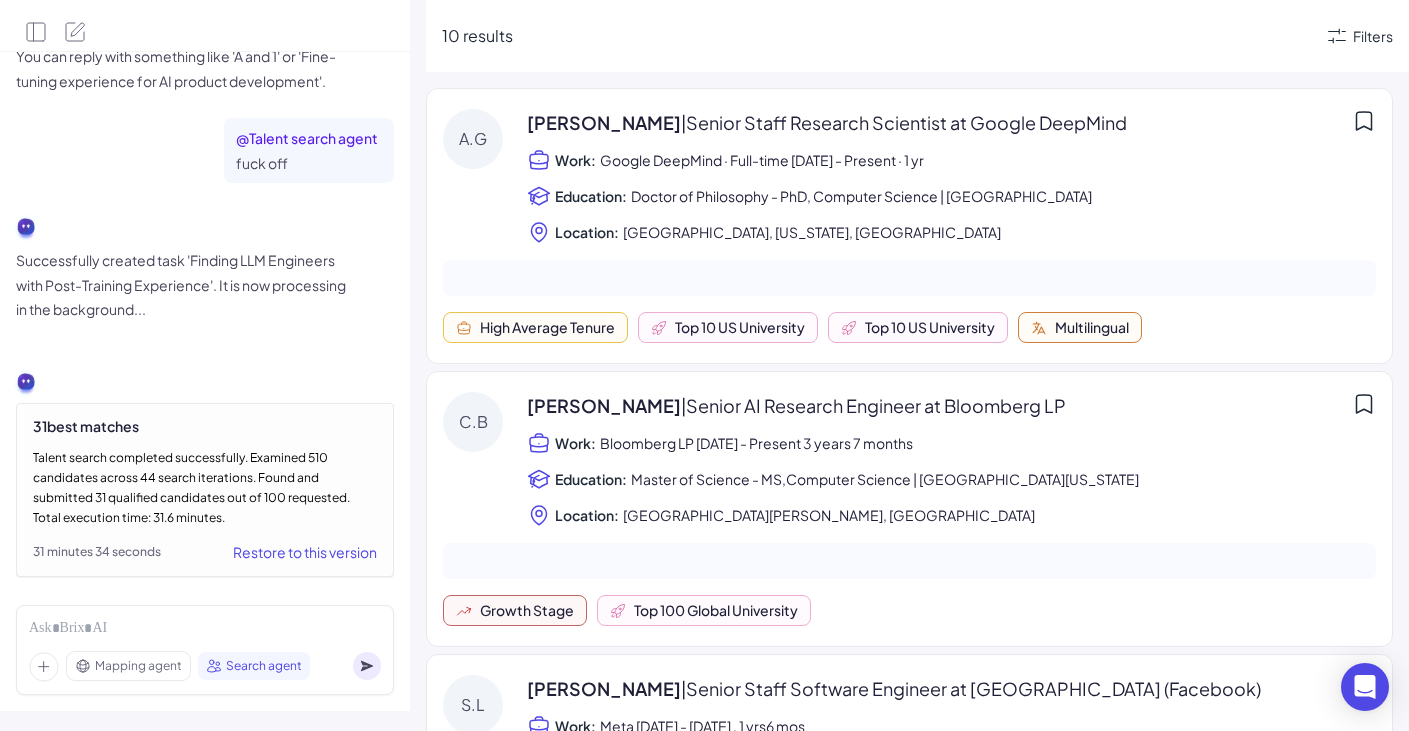 click on "Restore to this version" at bounding box center [305, 552] 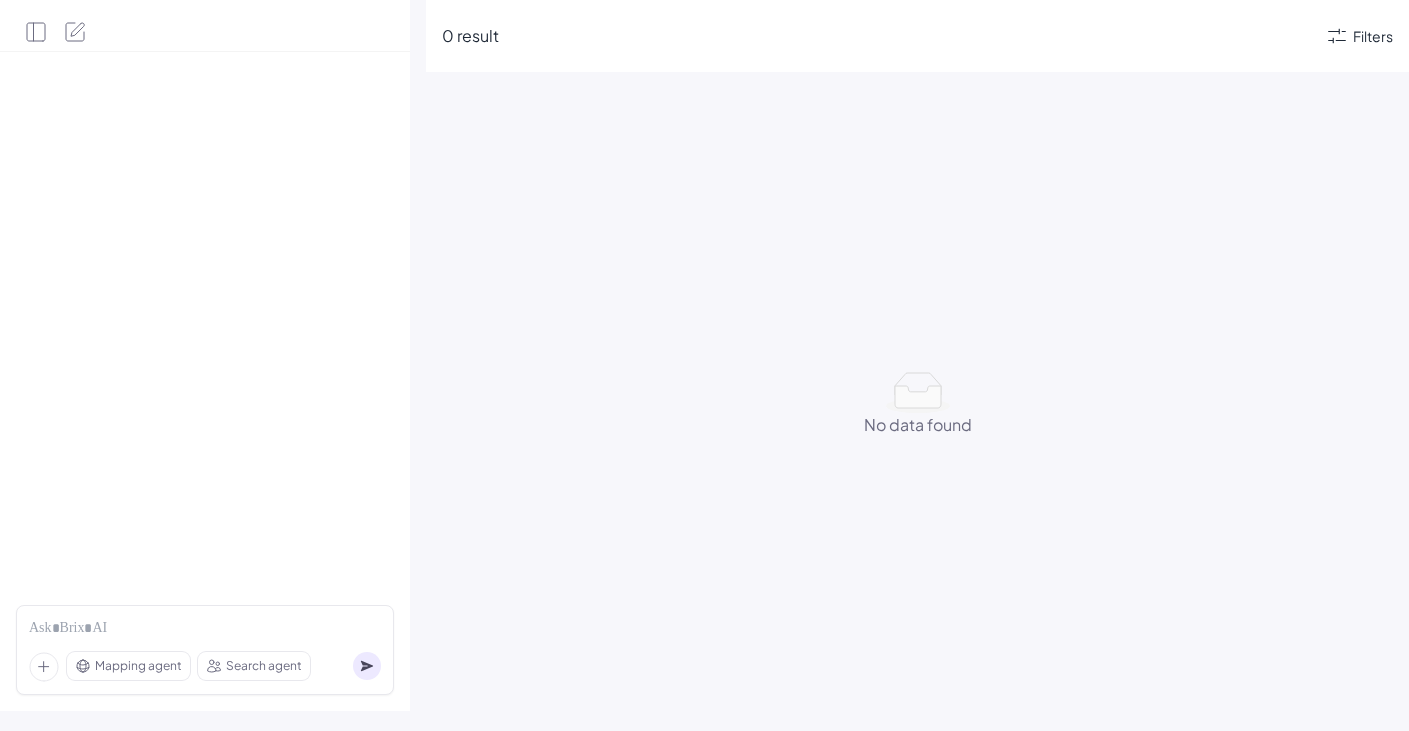 scroll, scrollTop: 0, scrollLeft: 0, axis: both 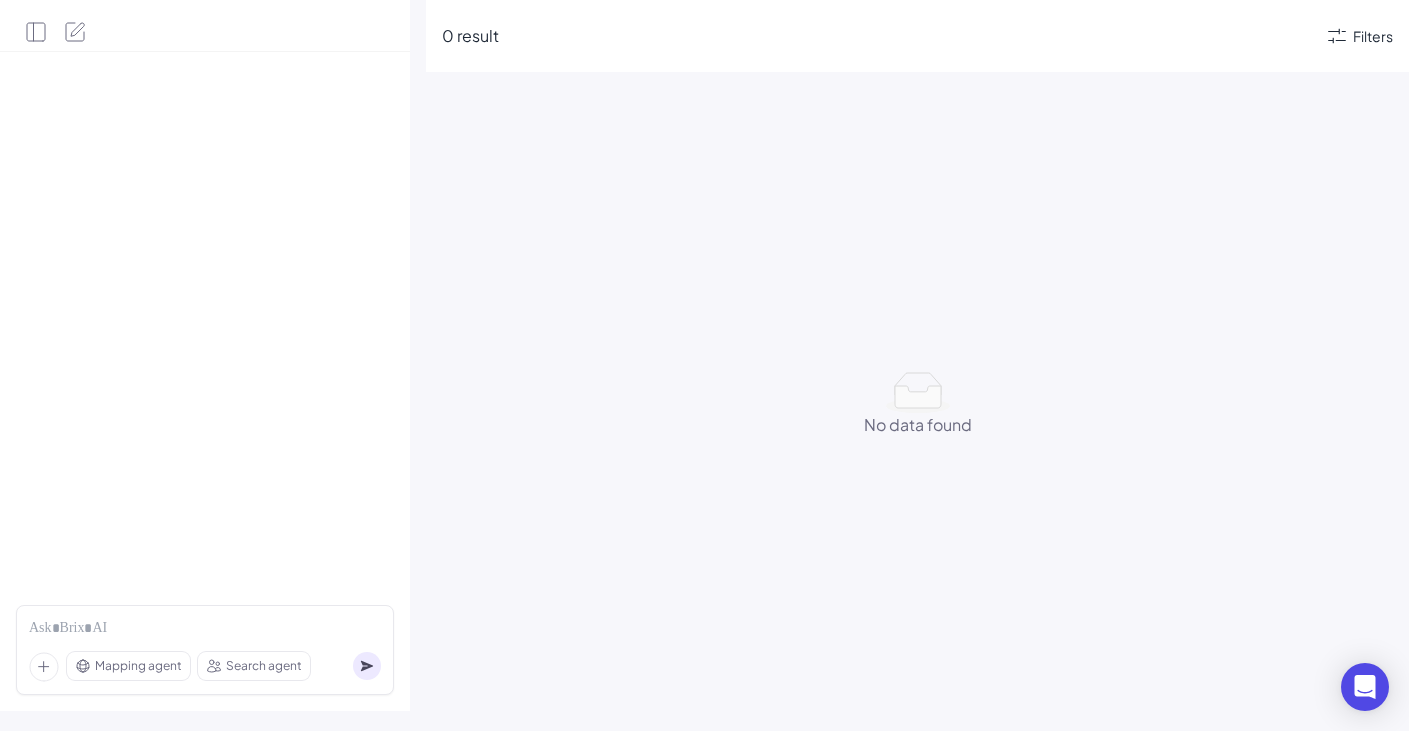 click at bounding box center [205, 320] 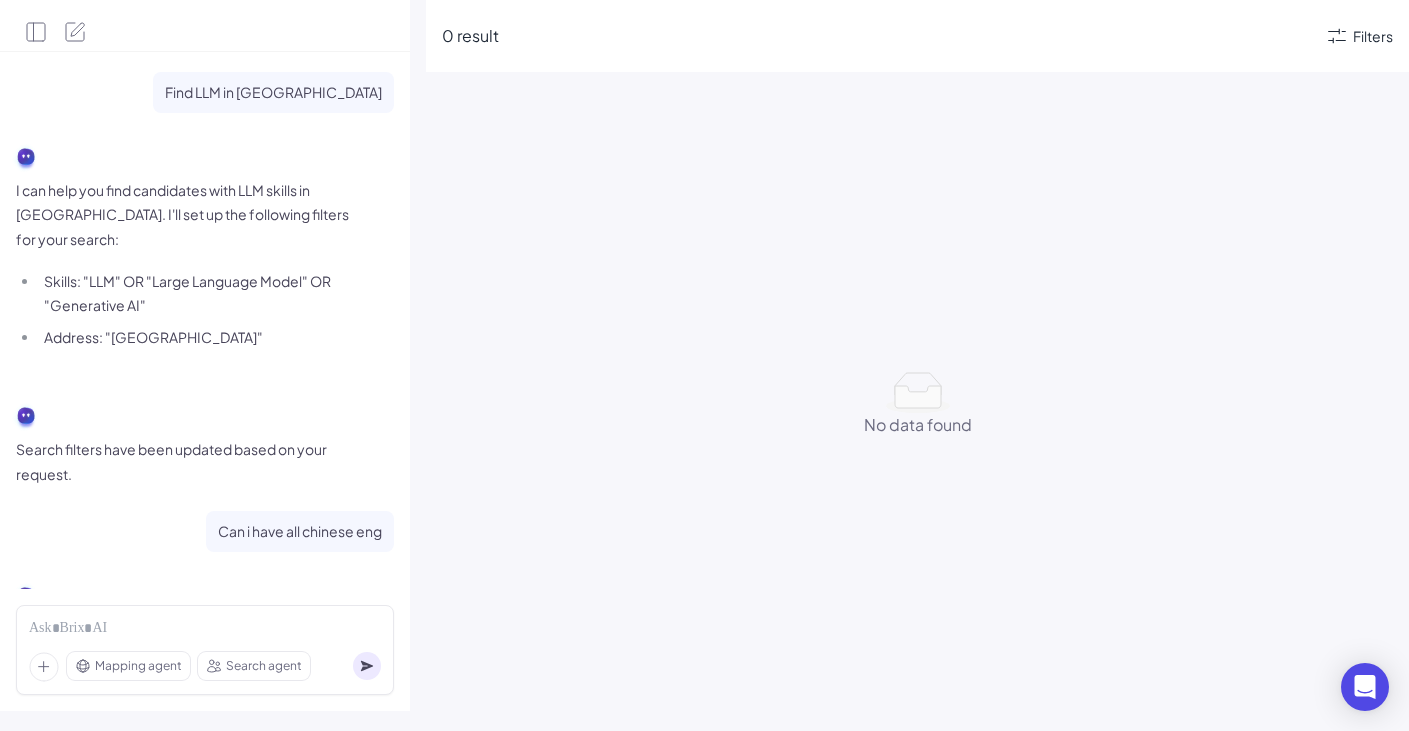 scroll, scrollTop: 2045, scrollLeft: 0, axis: vertical 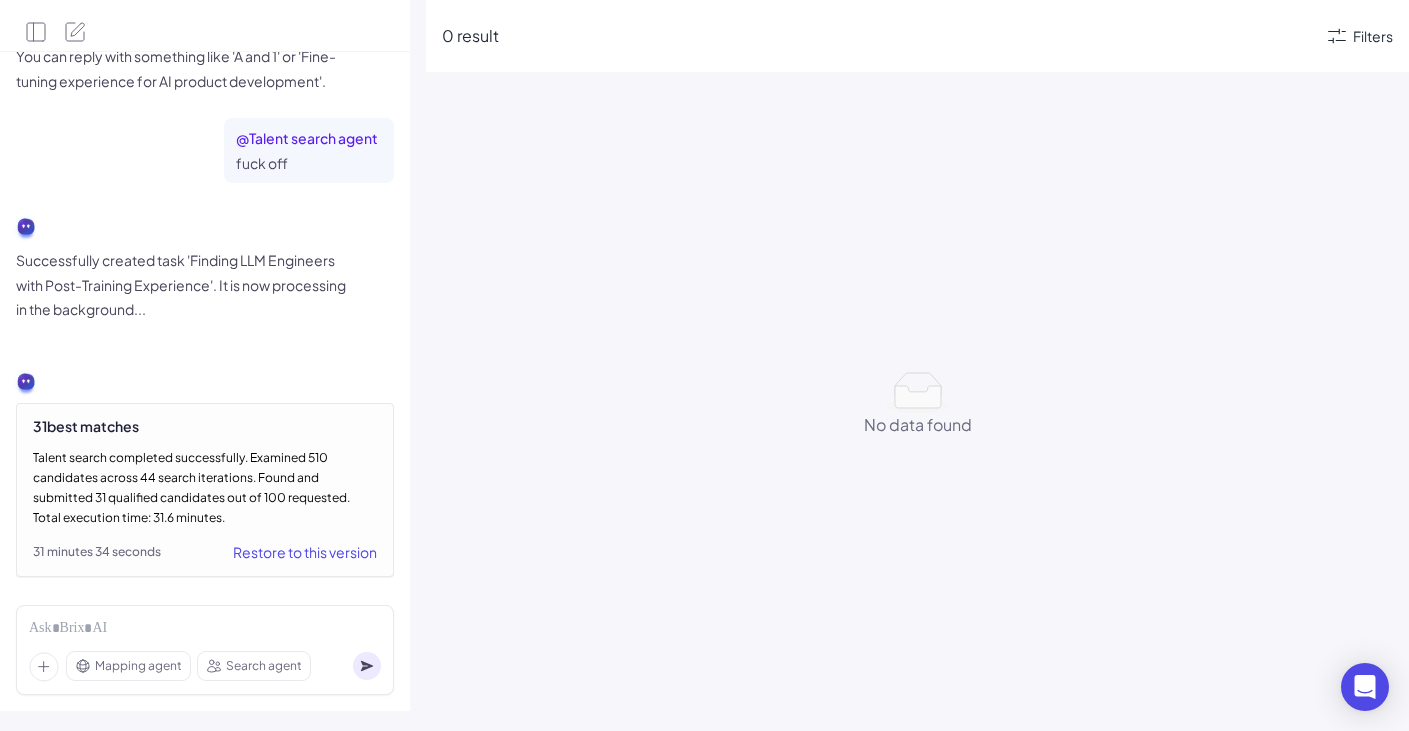 click on "Restore to this version" at bounding box center [305, 552] 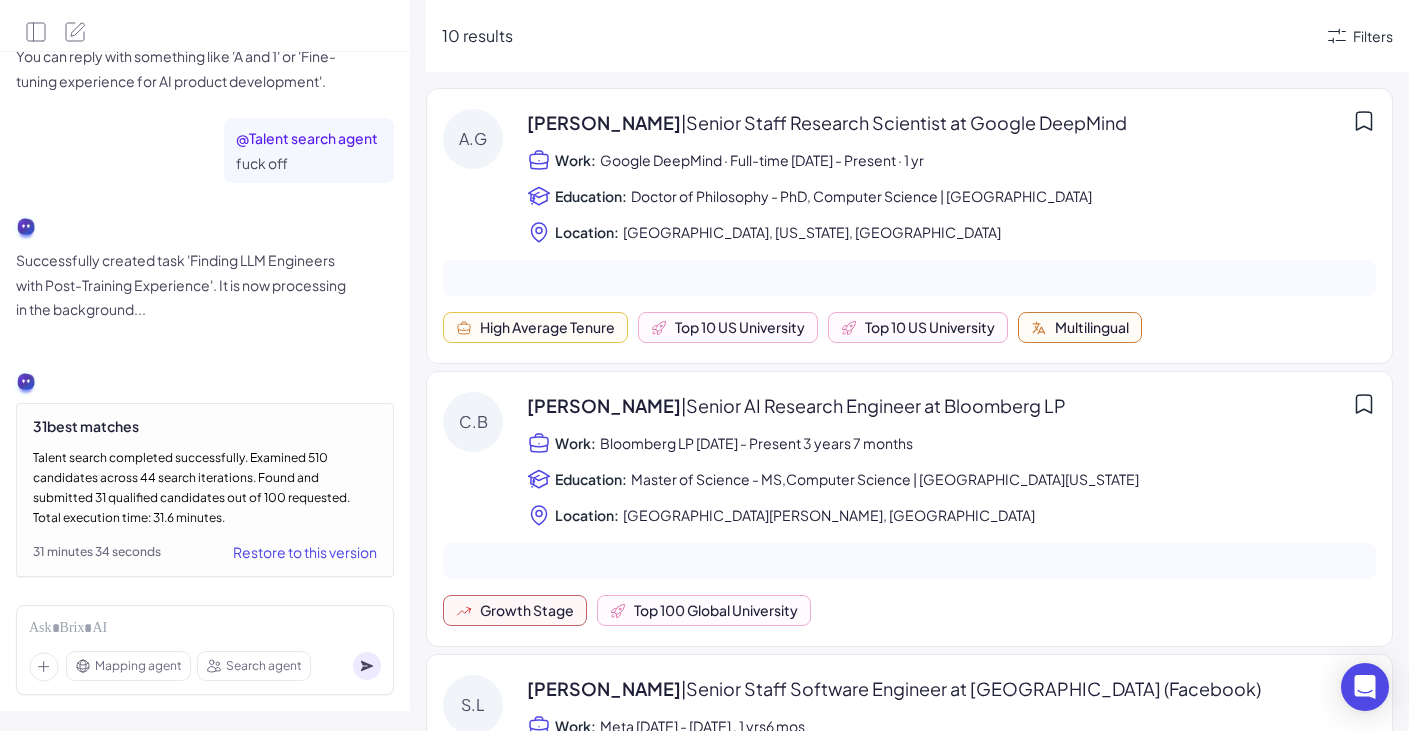 click on "Successfully created task 'Finding LLM Engineers with Post-Training Experience'. It is now processing in the background..." at bounding box center (186, 285) 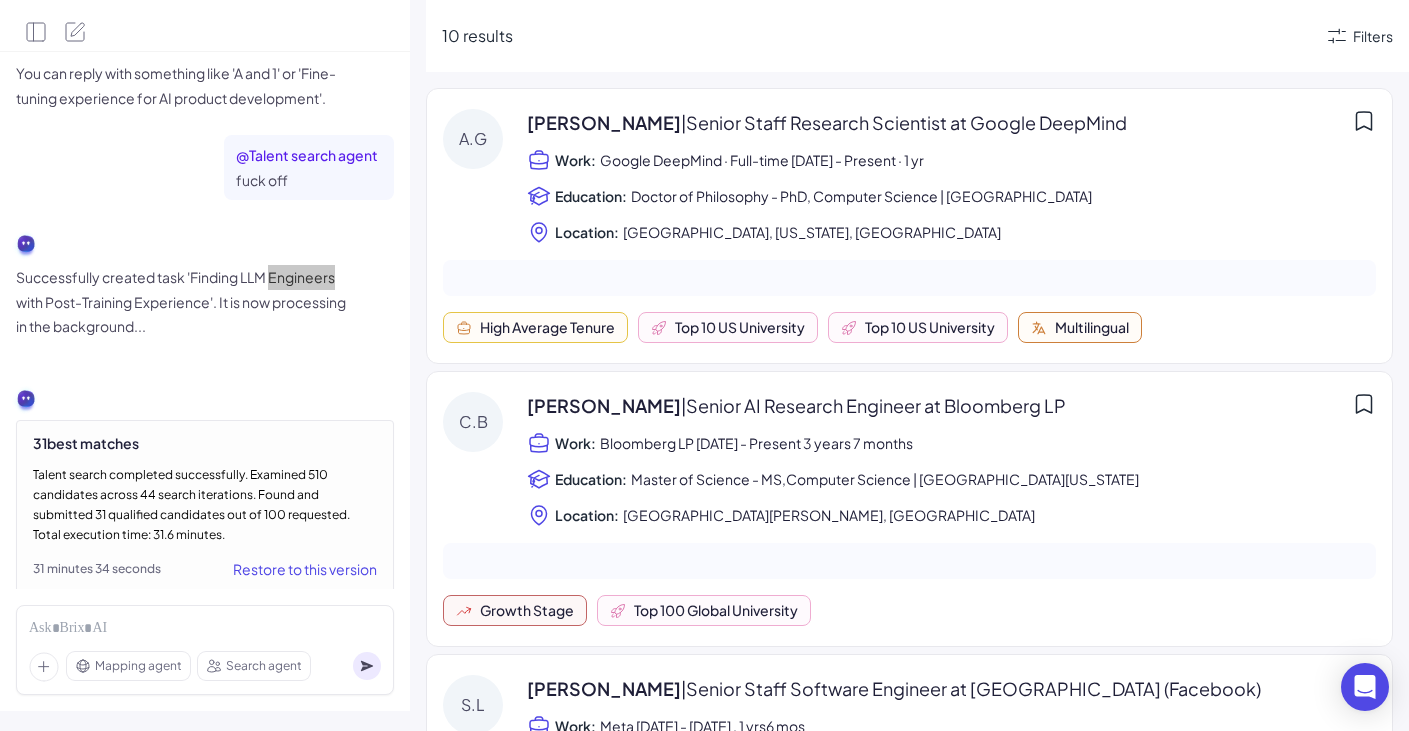 scroll, scrollTop: 2045, scrollLeft: 0, axis: vertical 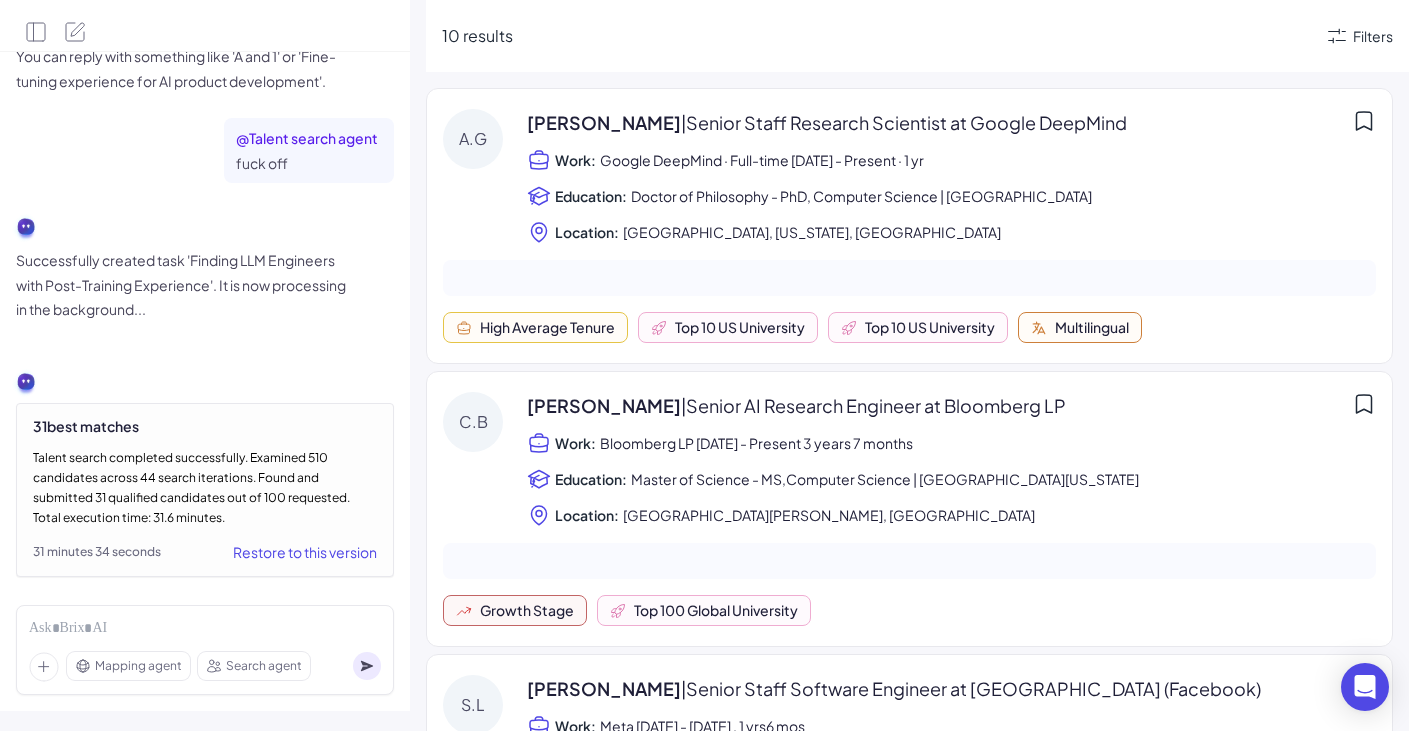 click on "Talent search completed successfully. Examined 510 candidates across 44 search iterations. Found and submitted 31 qualified candidates out of 100 requested. Total execution time: 31.6 minutes." at bounding box center [205, 488] 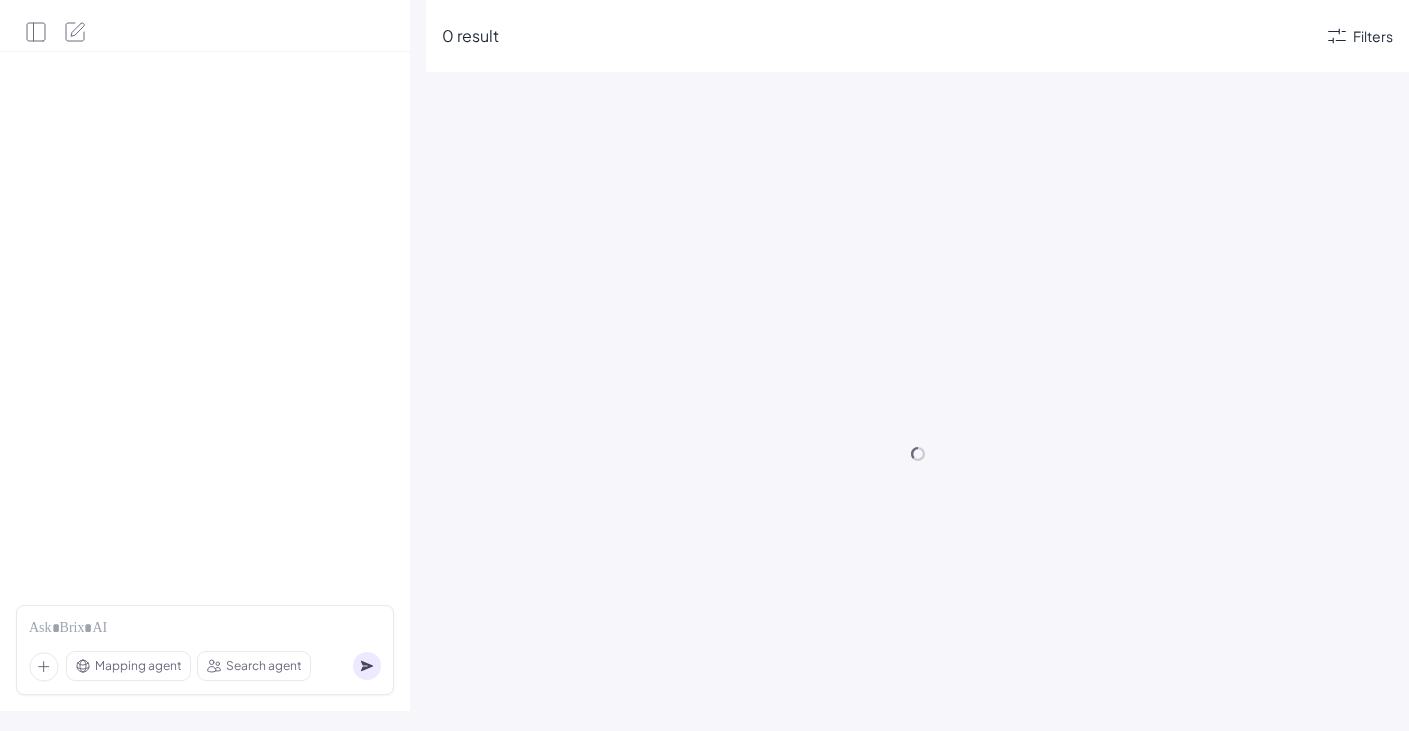 scroll, scrollTop: 0, scrollLeft: 0, axis: both 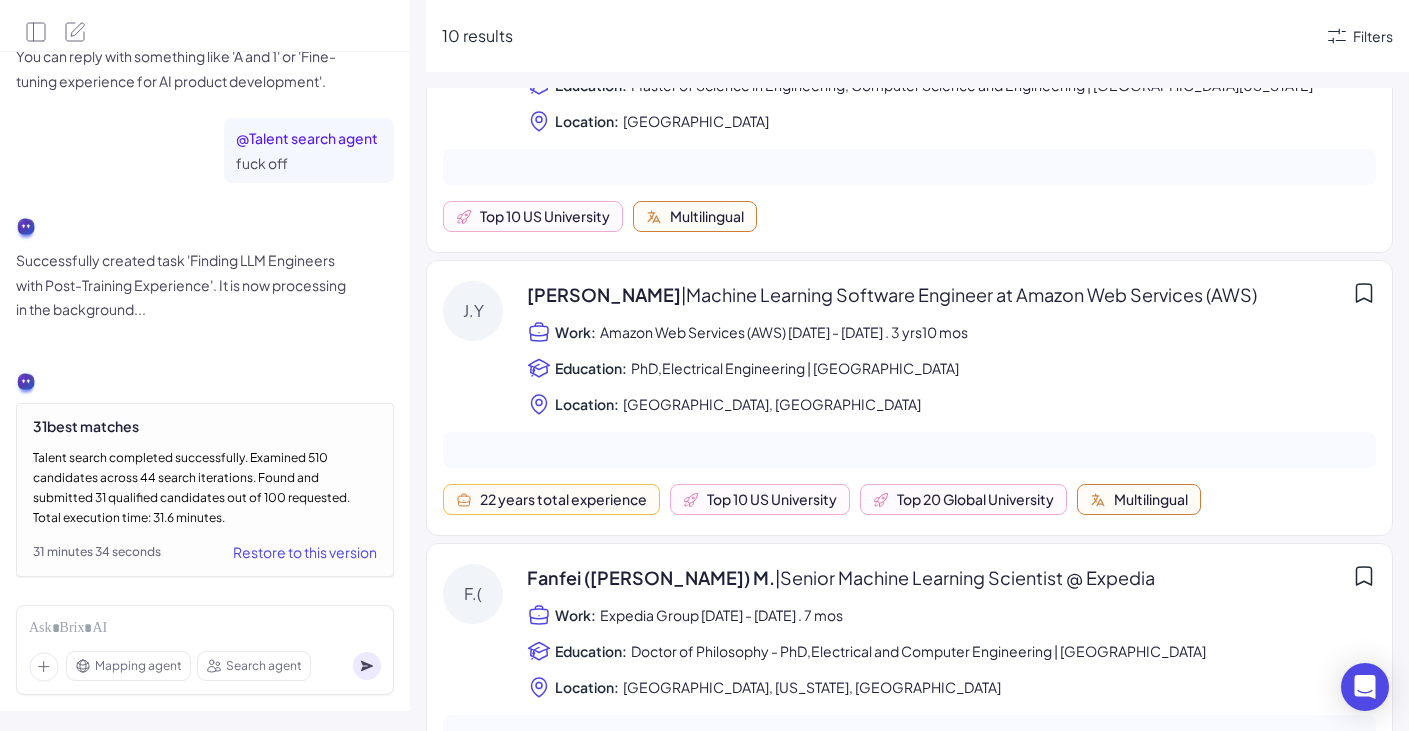 click on "|  Senior Machine Learning Scientist @ Expedia" at bounding box center [965, 577] 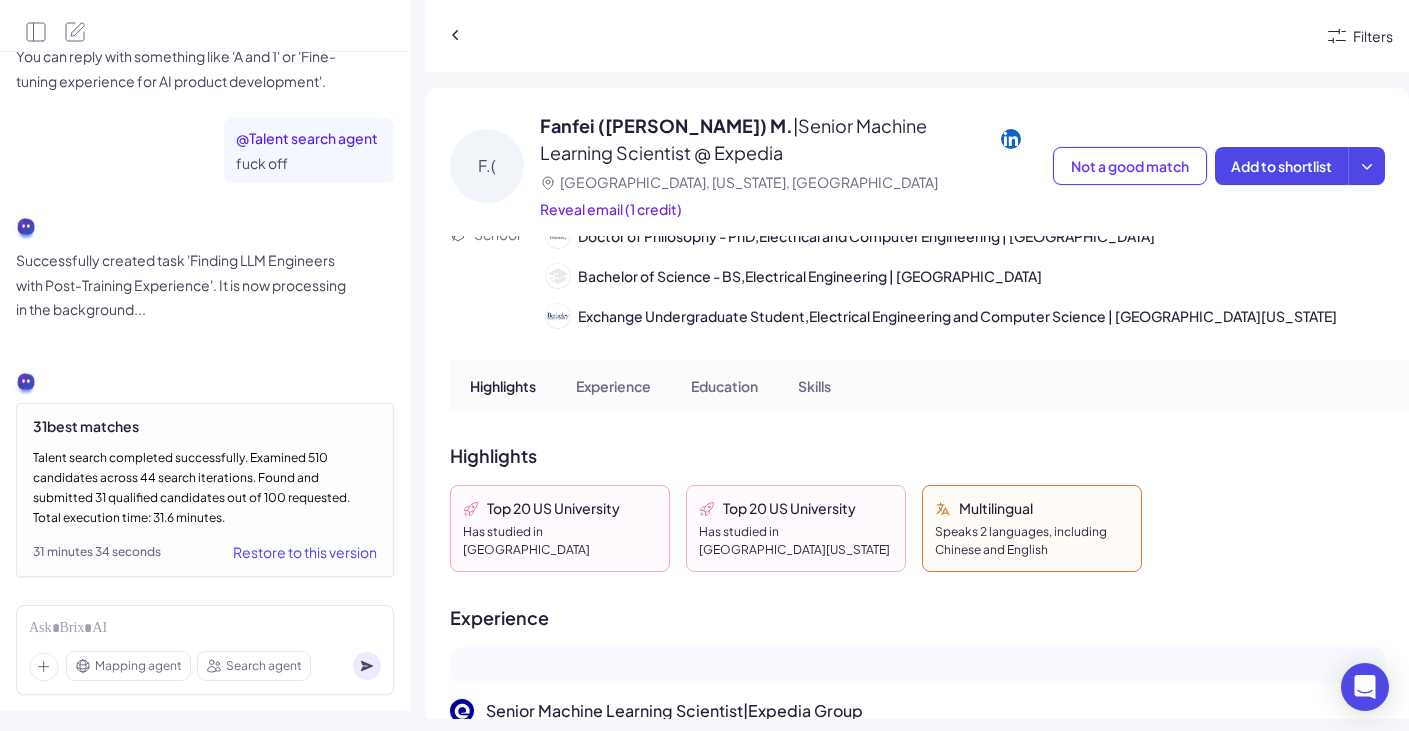 scroll, scrollTop: 0, scrollLeft: 0, axis: both 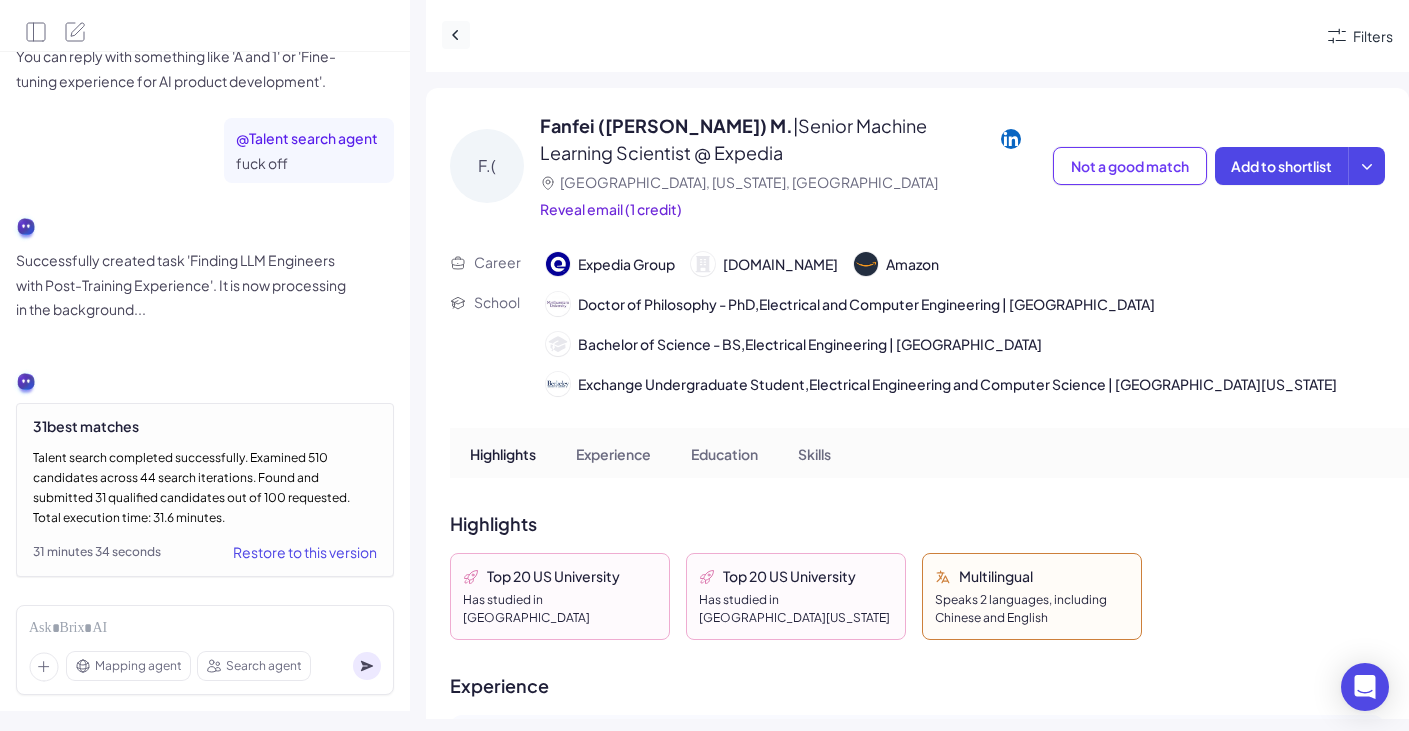 click 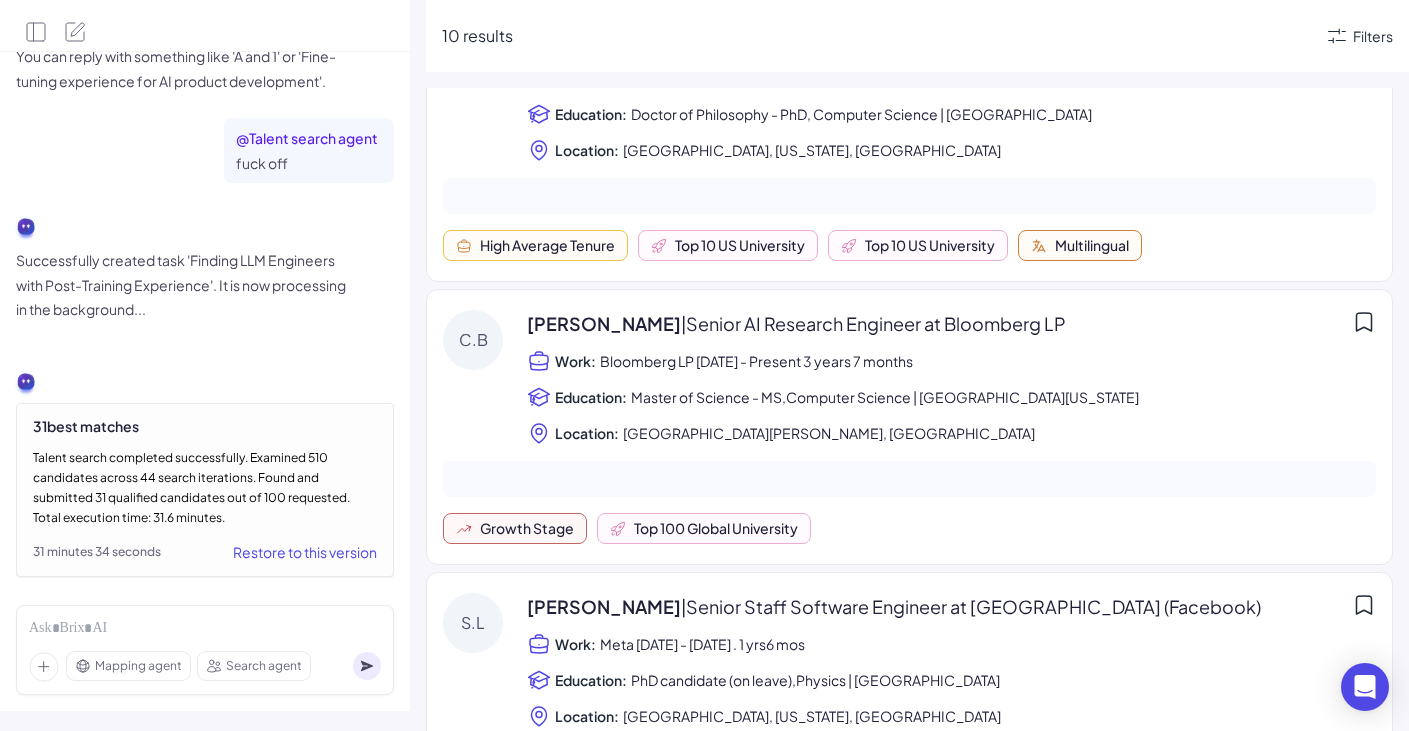 scroll, scrollTop: 0, scrollLeft: 0, axis: both 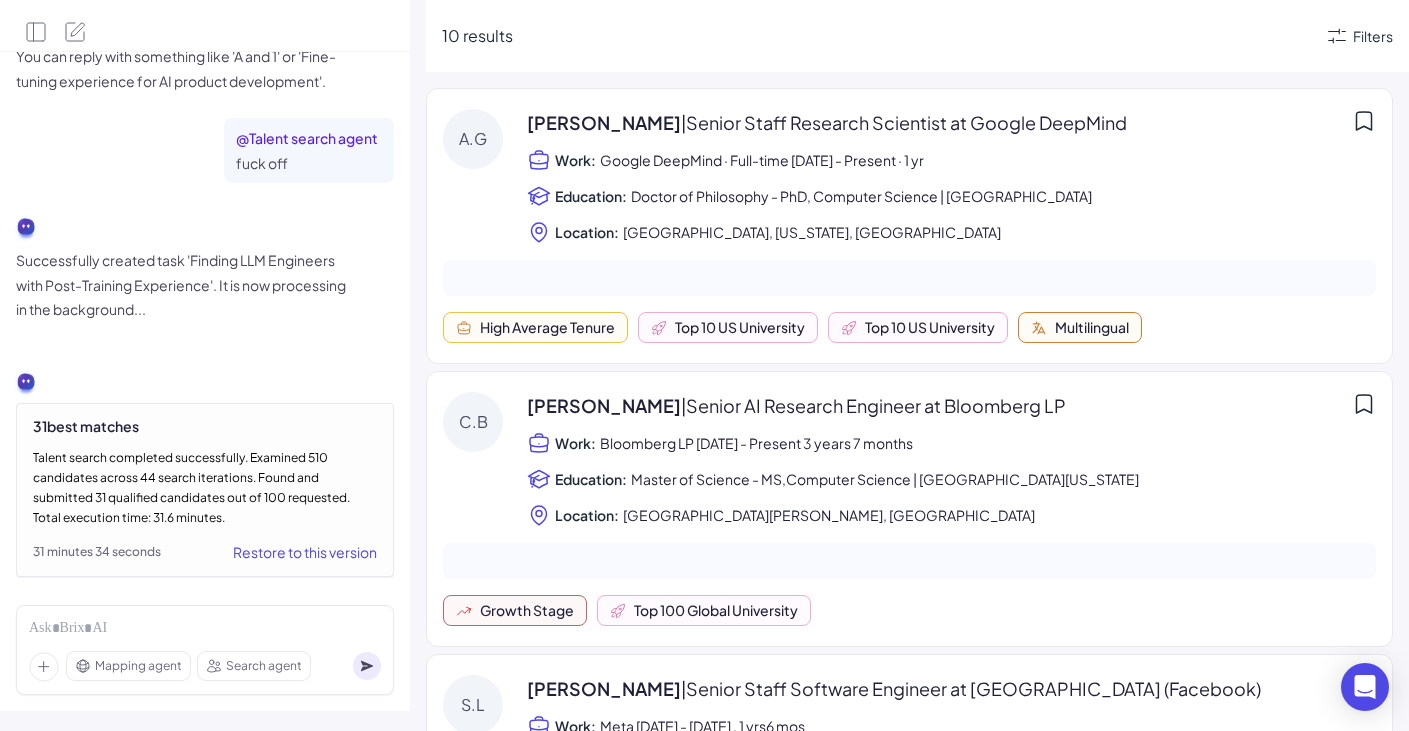 click 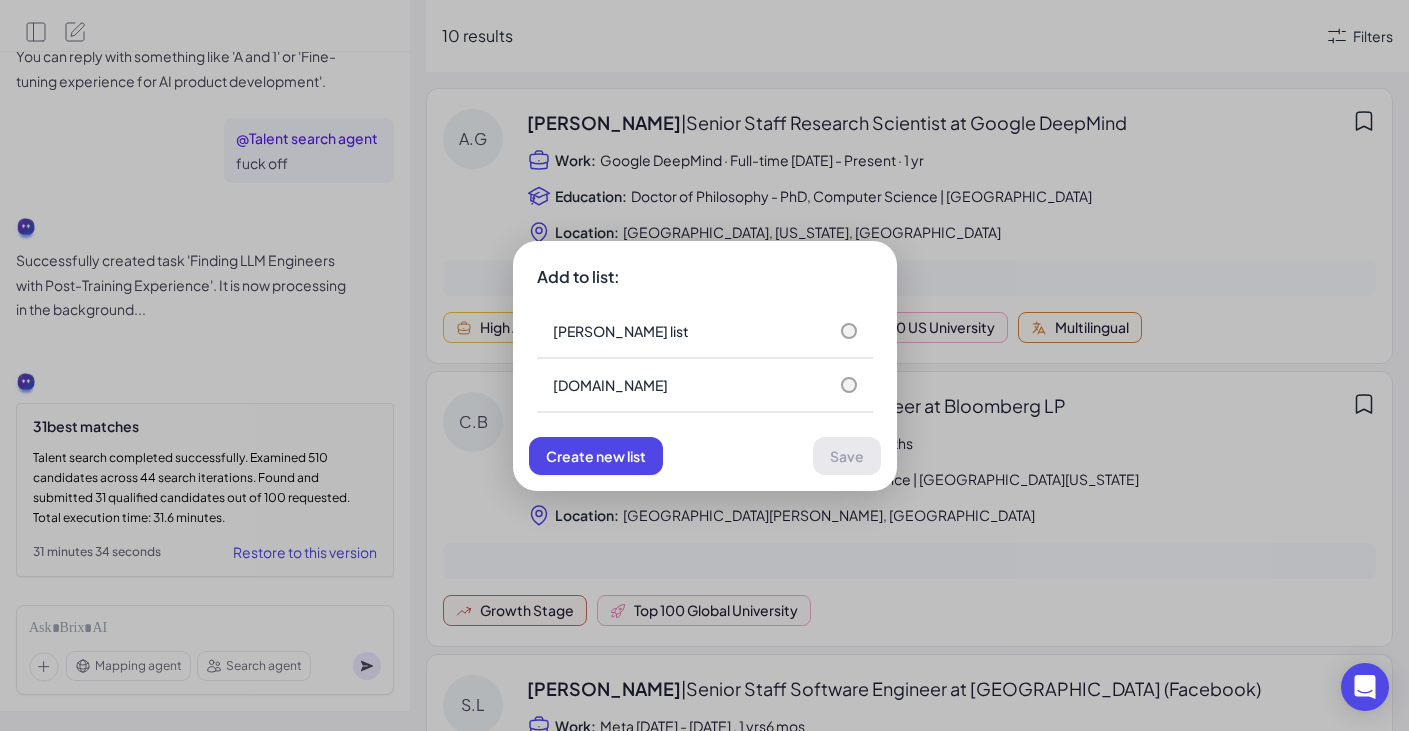 click on "Add to list: [PERSON_NAME] list [DOMAIN_NAME] Create new list Save" at bounding box center [704, 365] 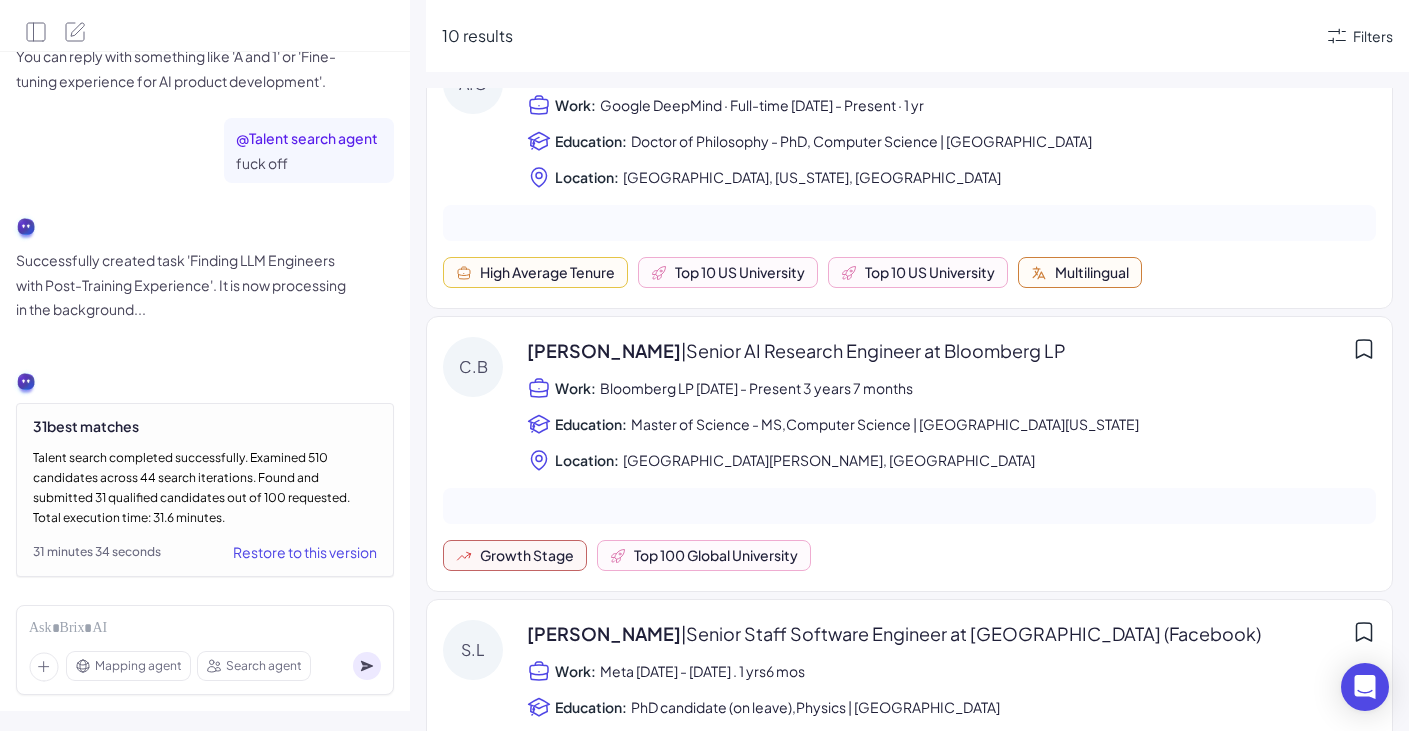 scroll, scrollTop: 0, scrollLeft: 0, axis: both 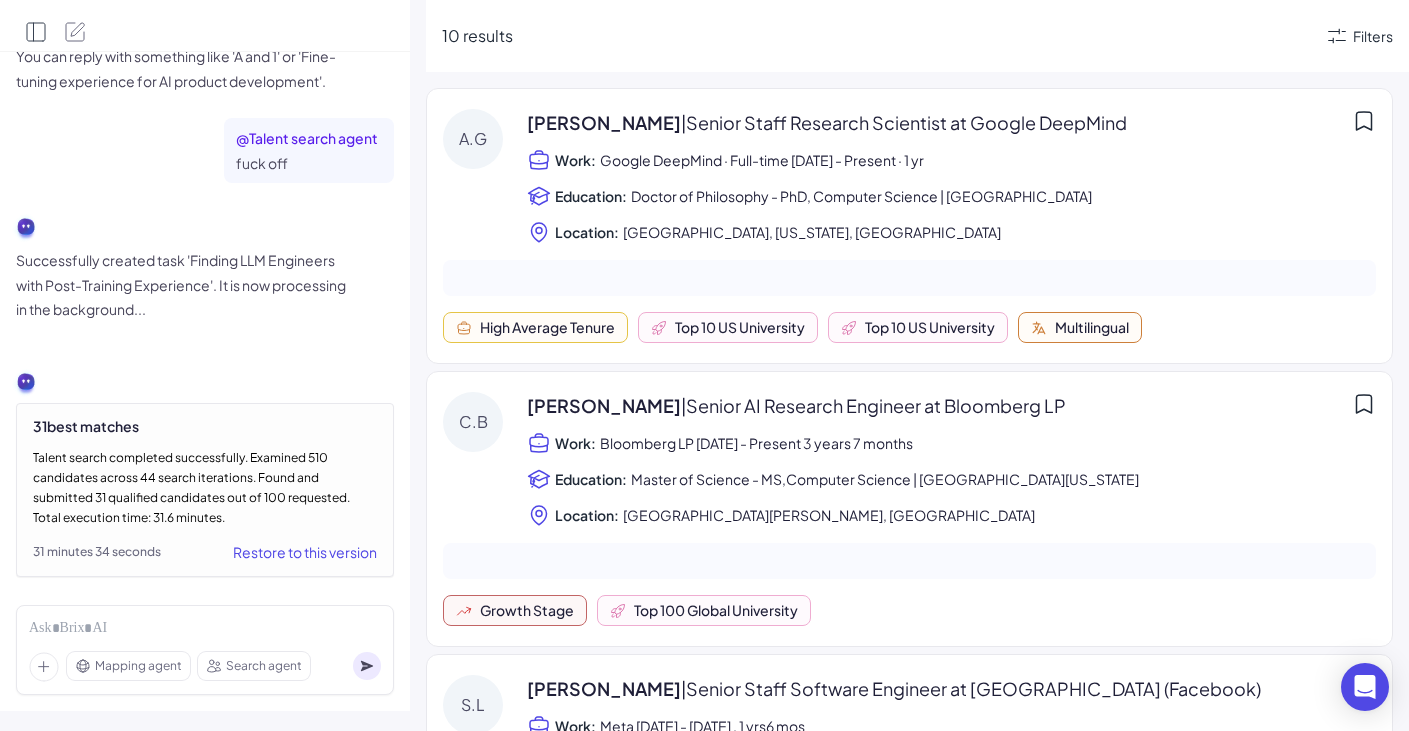 click 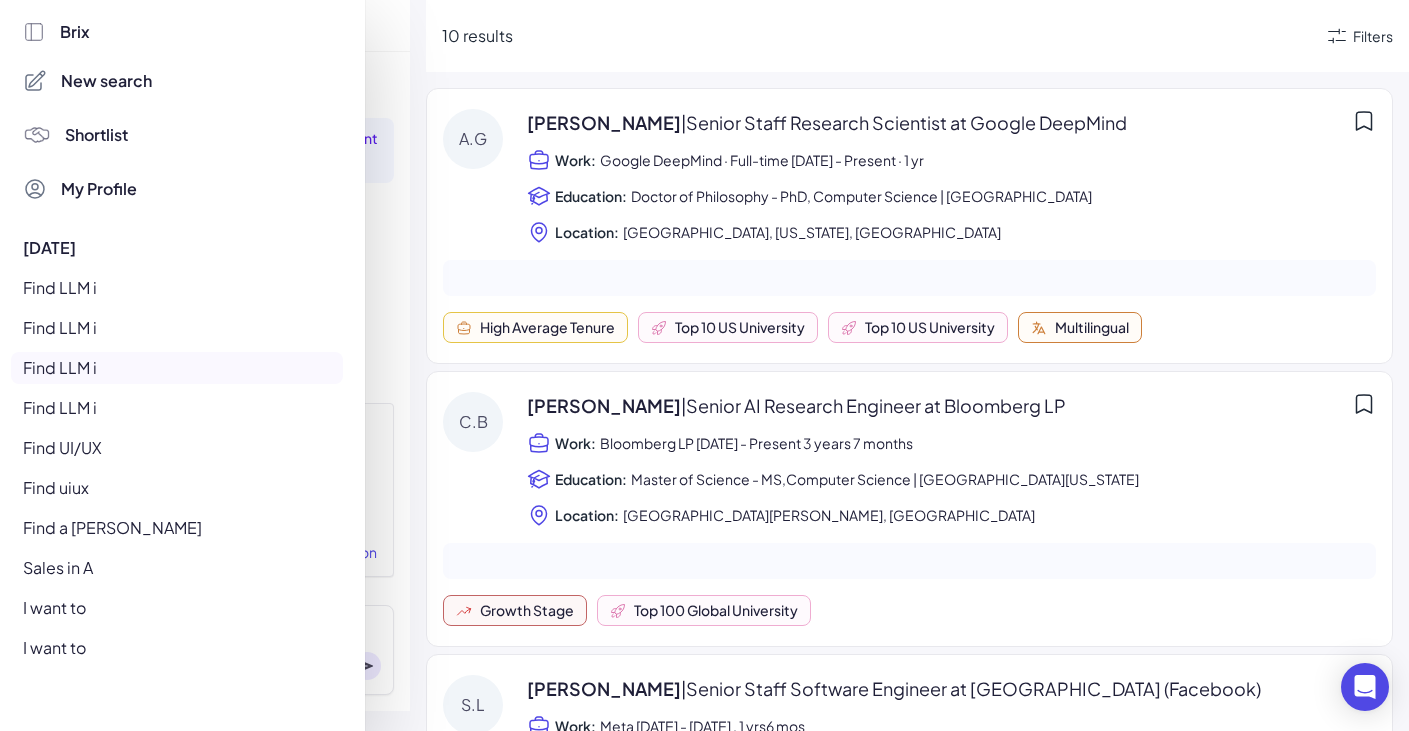 click at bounding box center [704, 365] 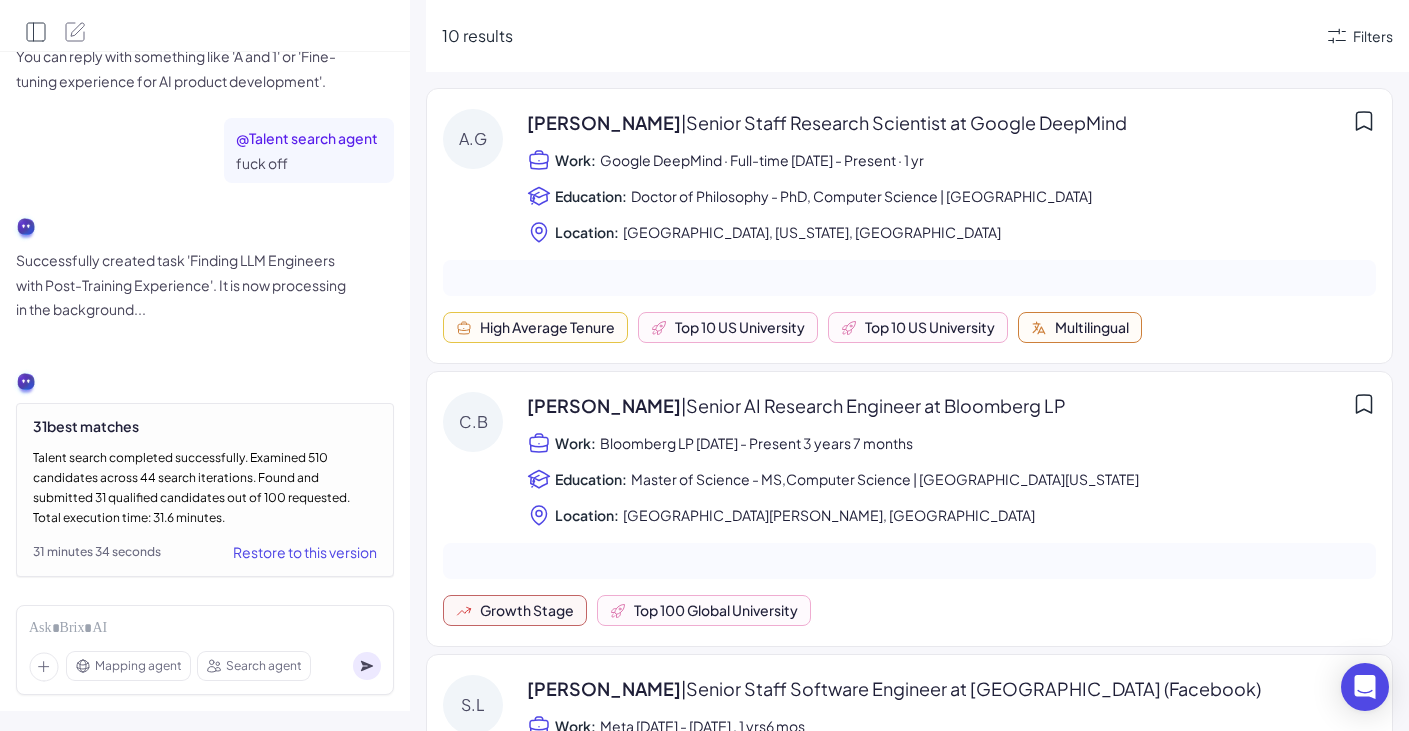 click 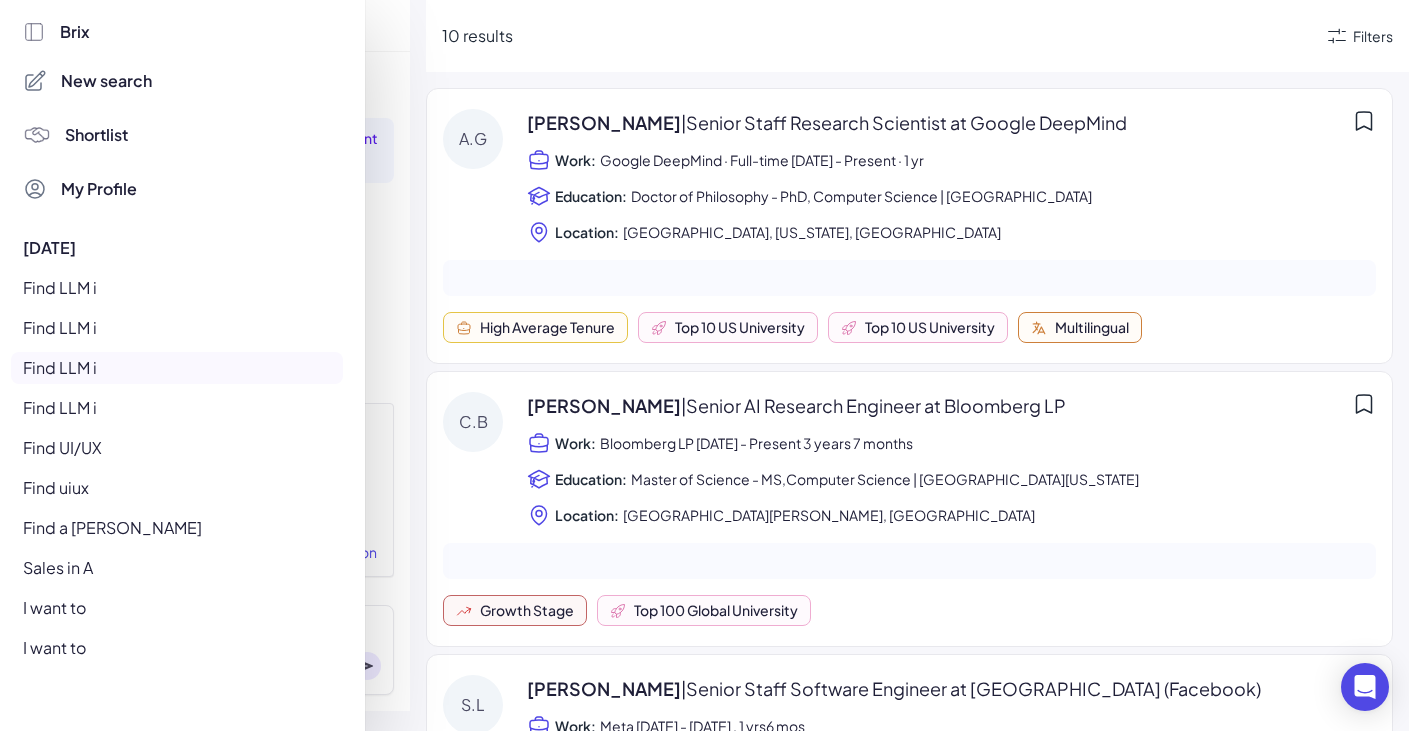 click on "Shortlist" at bounding box center [96, 135] 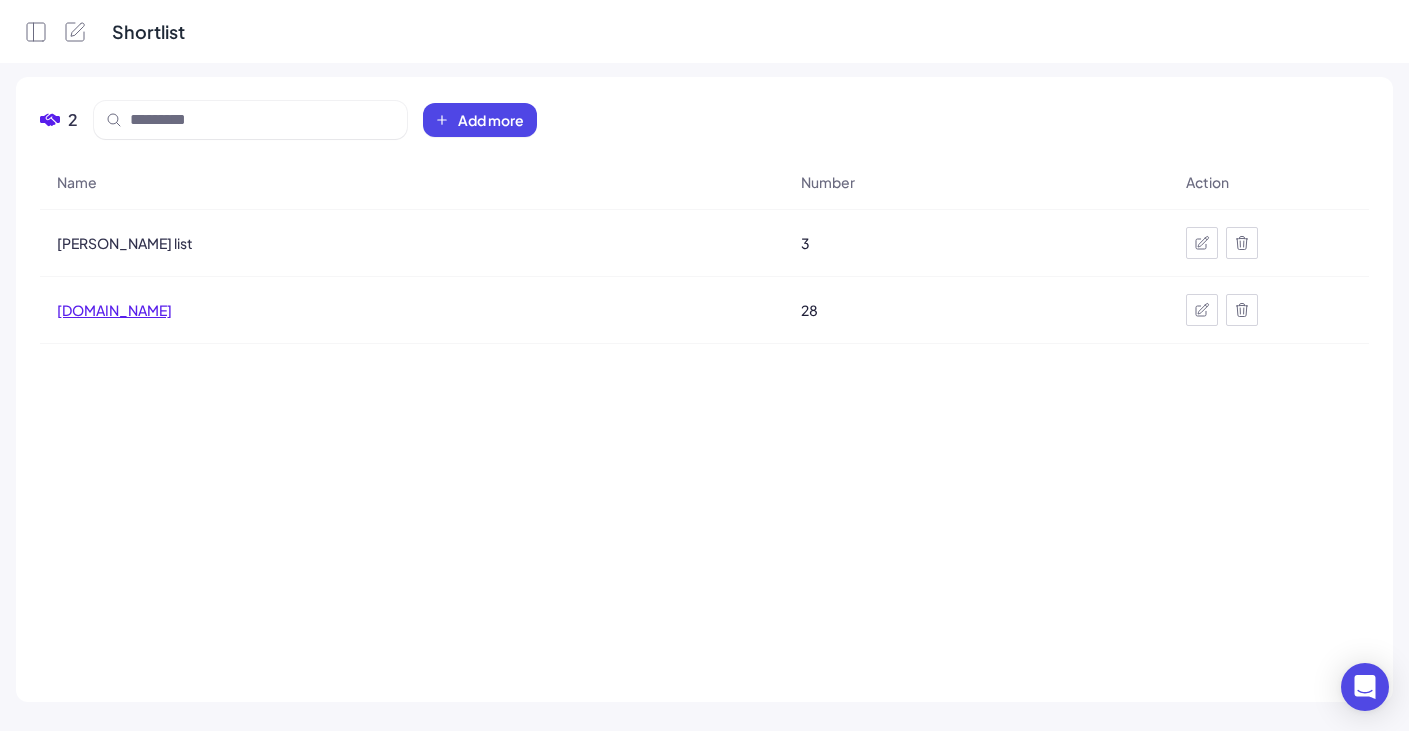 click on "[DOMAIN_NAME]" at bounding box center (114, 310) 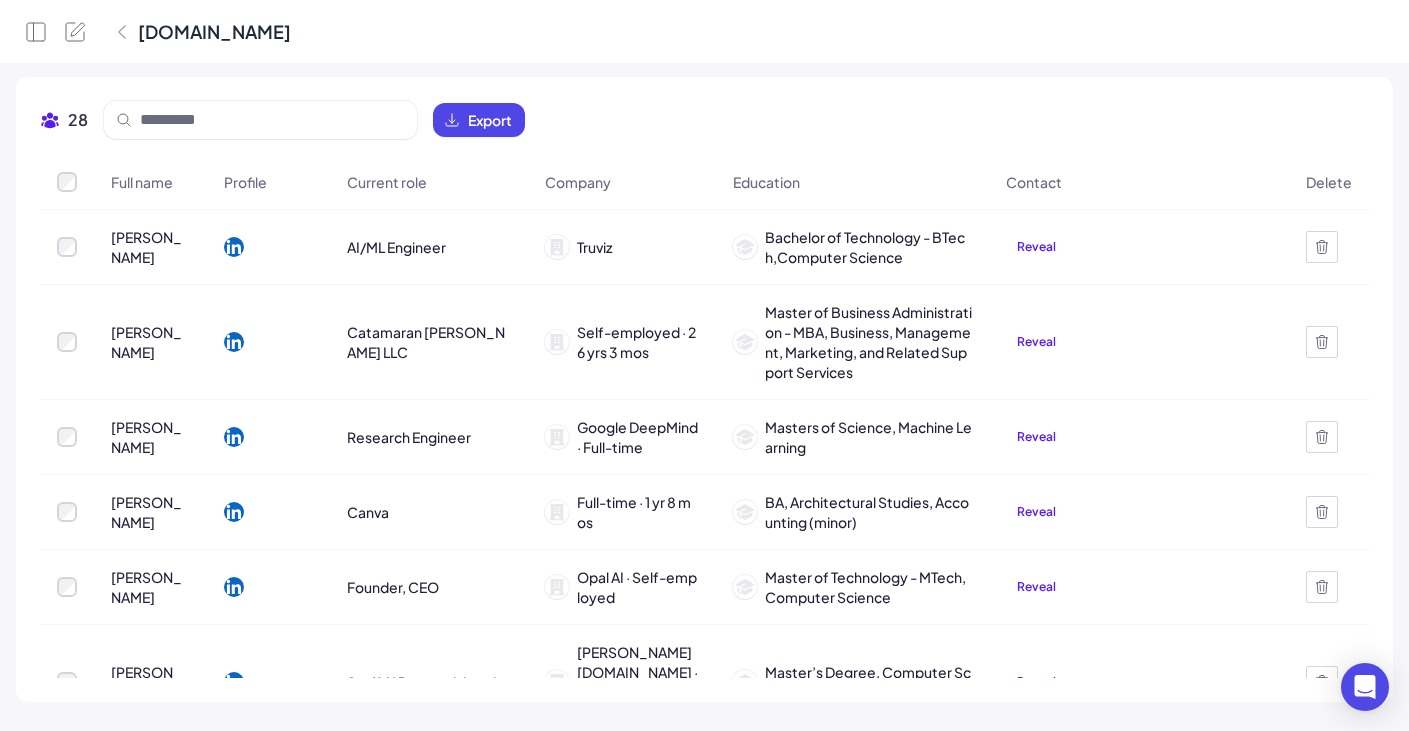 click at bounding box center (56, 22) 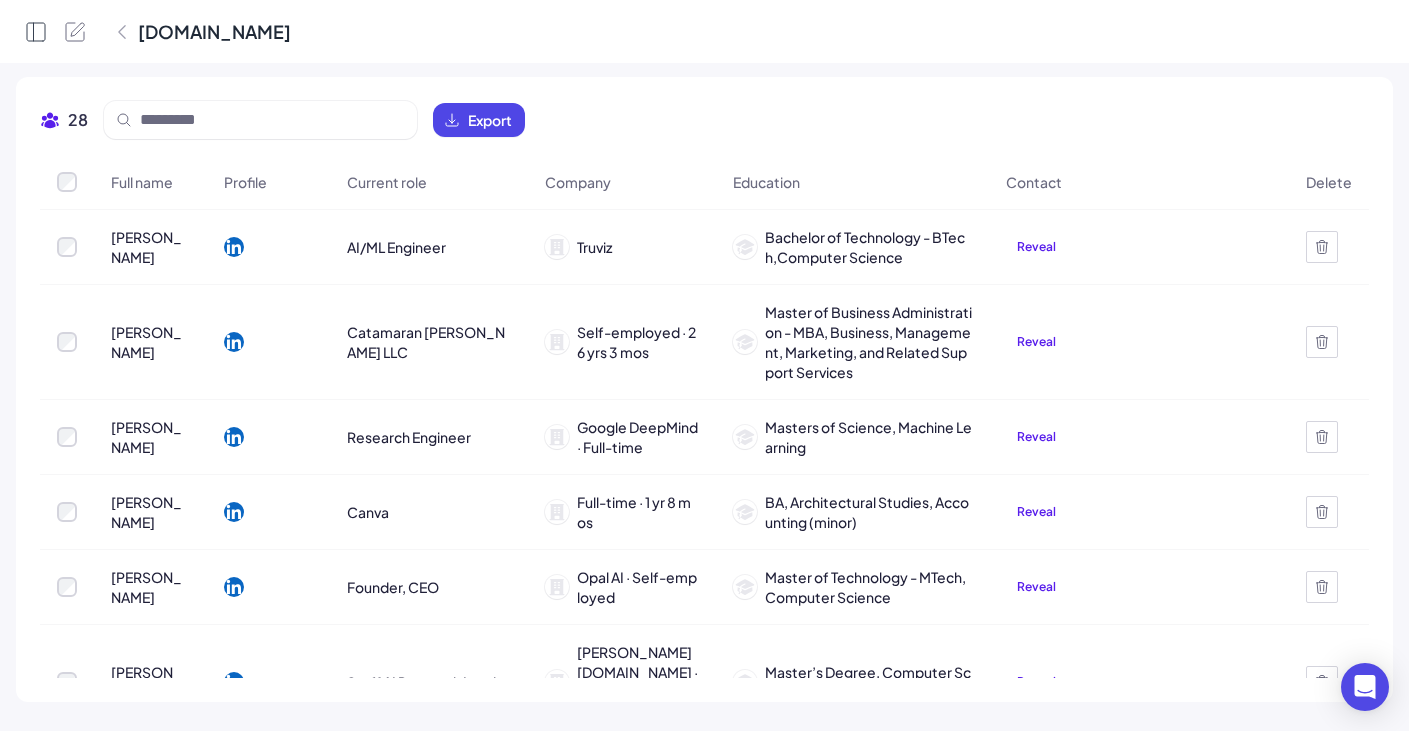 click 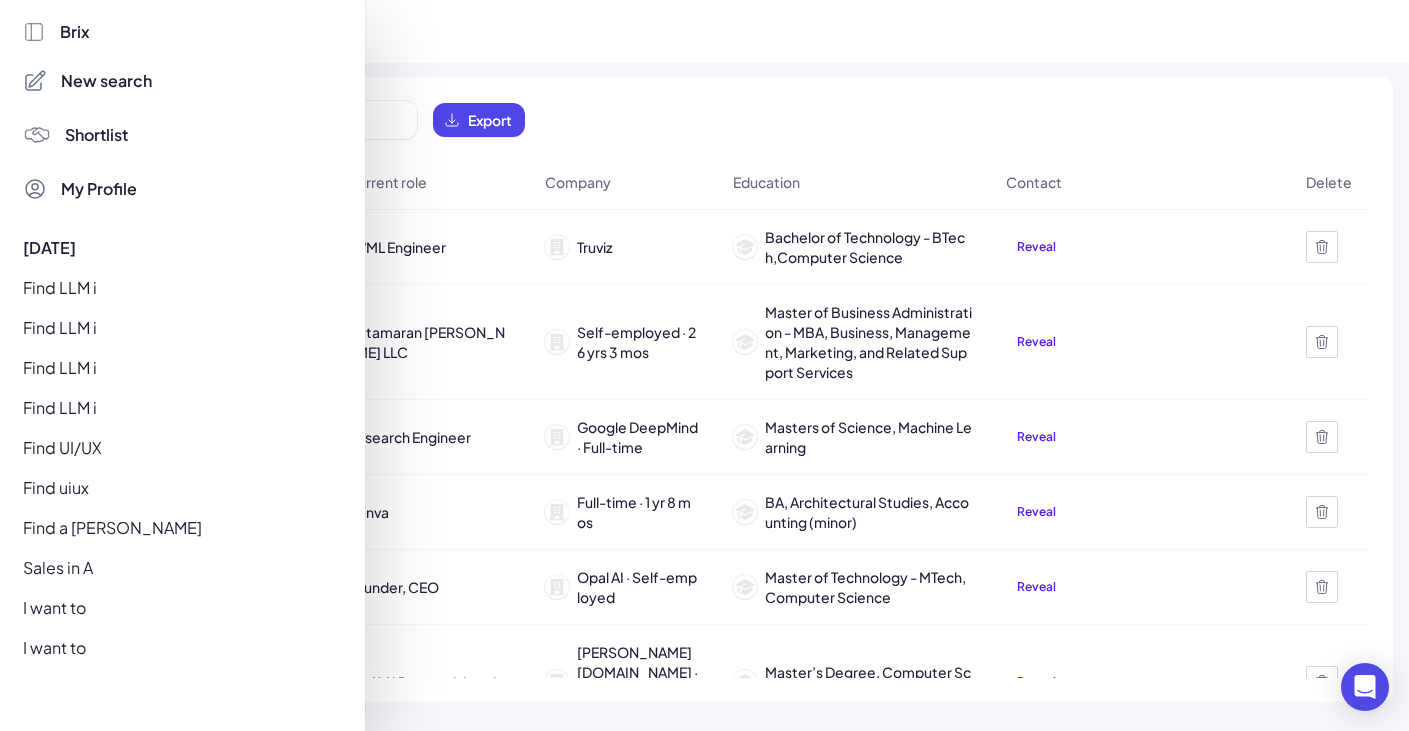 click on "New search" at bounding box center (106, 81) 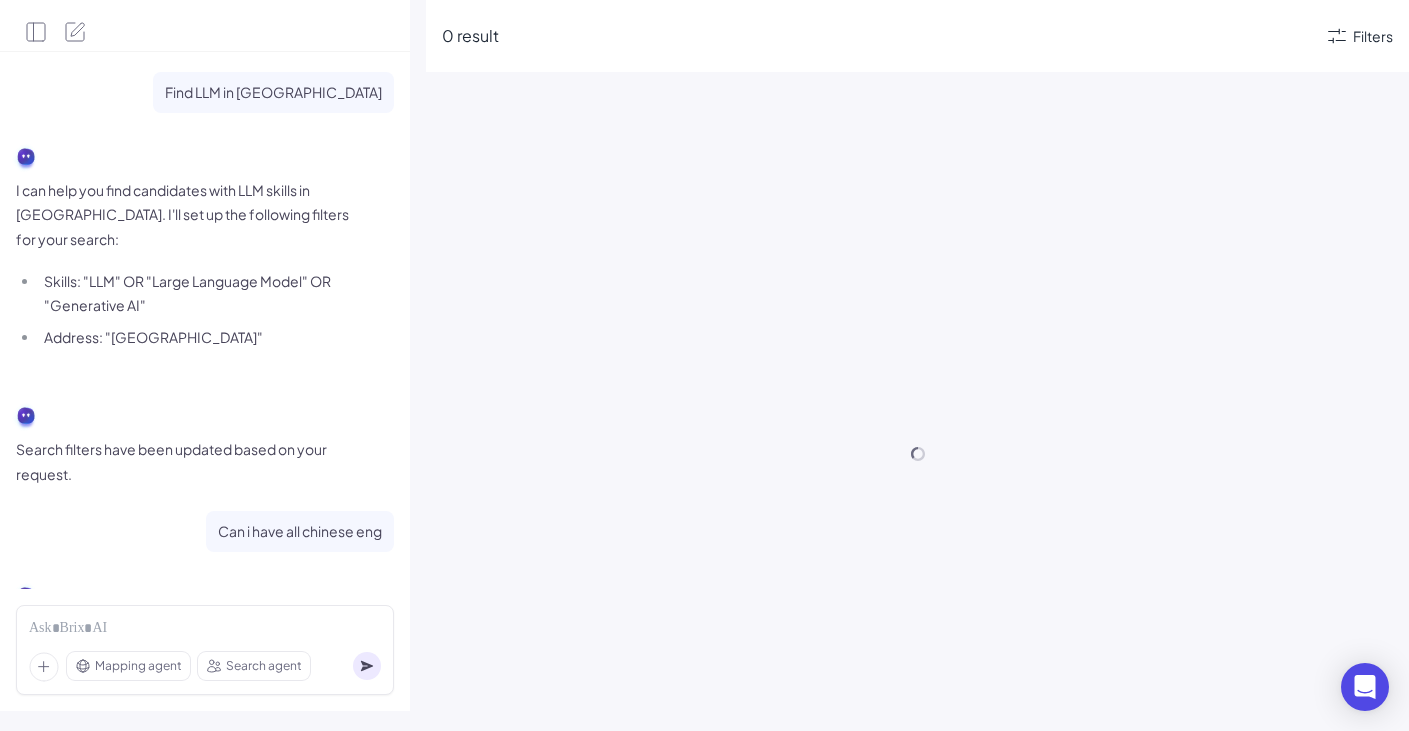 scroll, scrollTop: 1943, scrollLeft: 0, axis: vertical 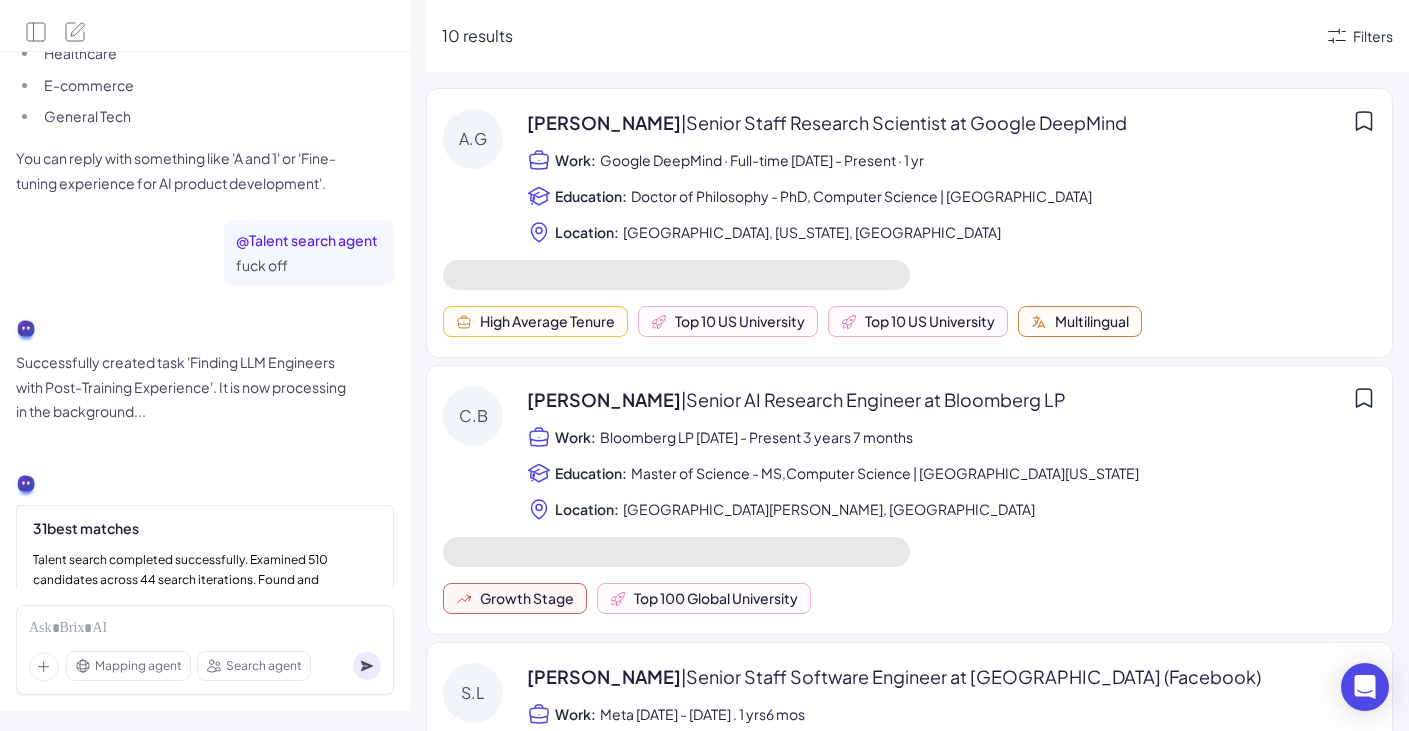 click at bounding box center (56, 22) 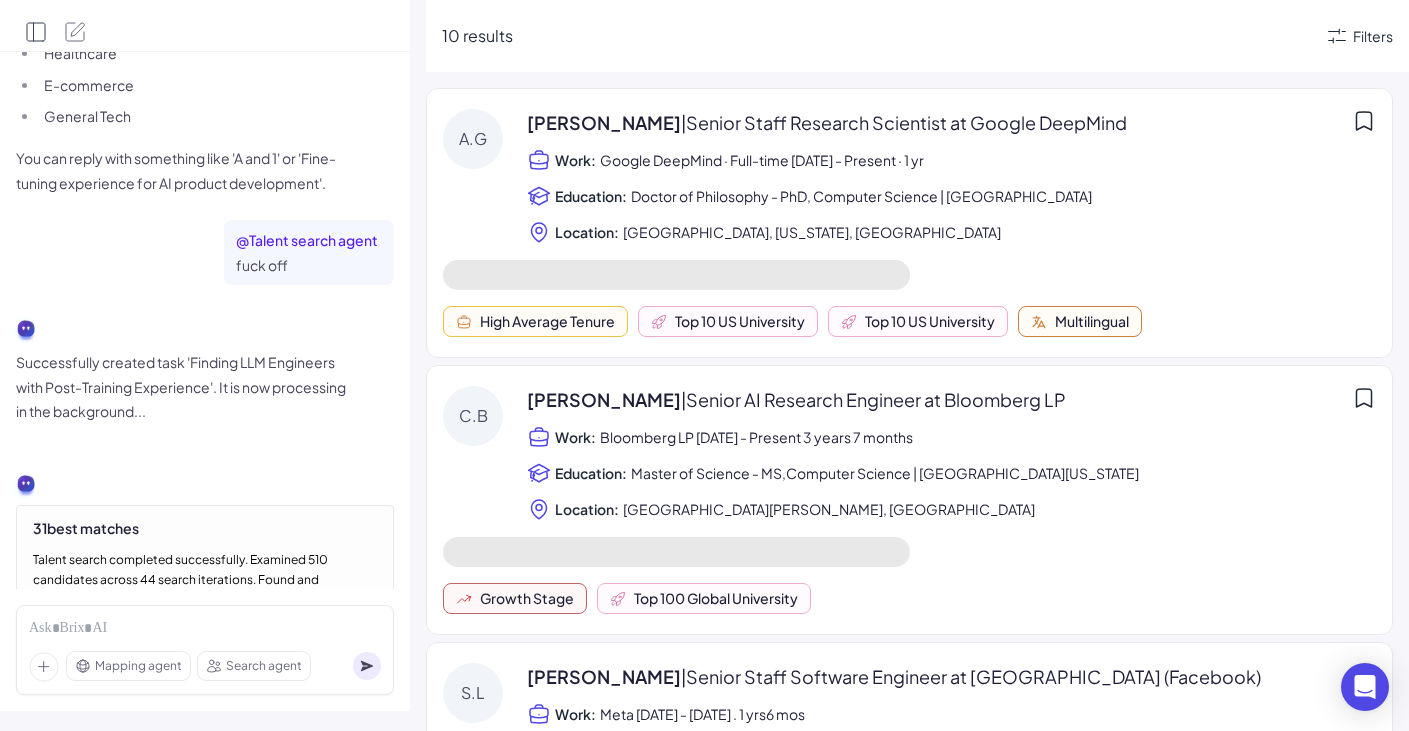 click 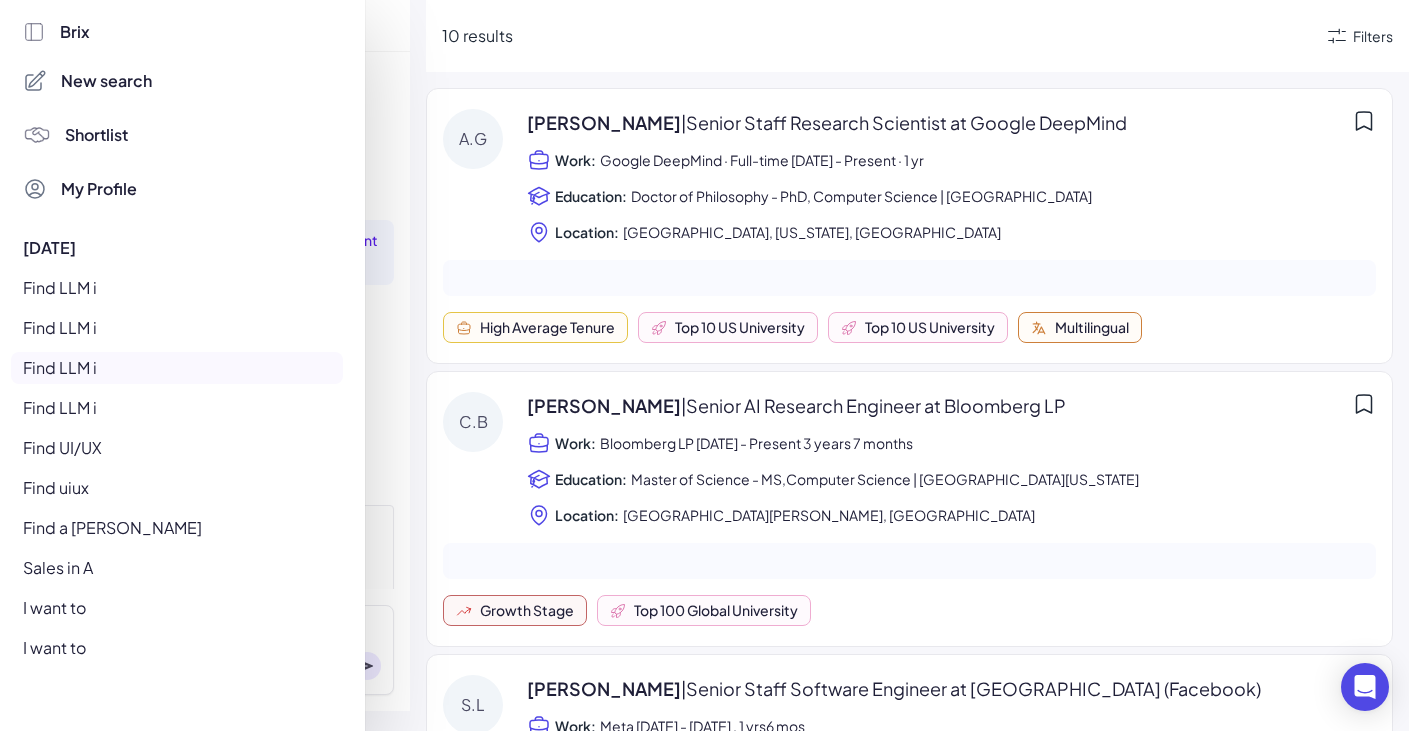 click on "Shortlist" at bounding box center (96, 135) 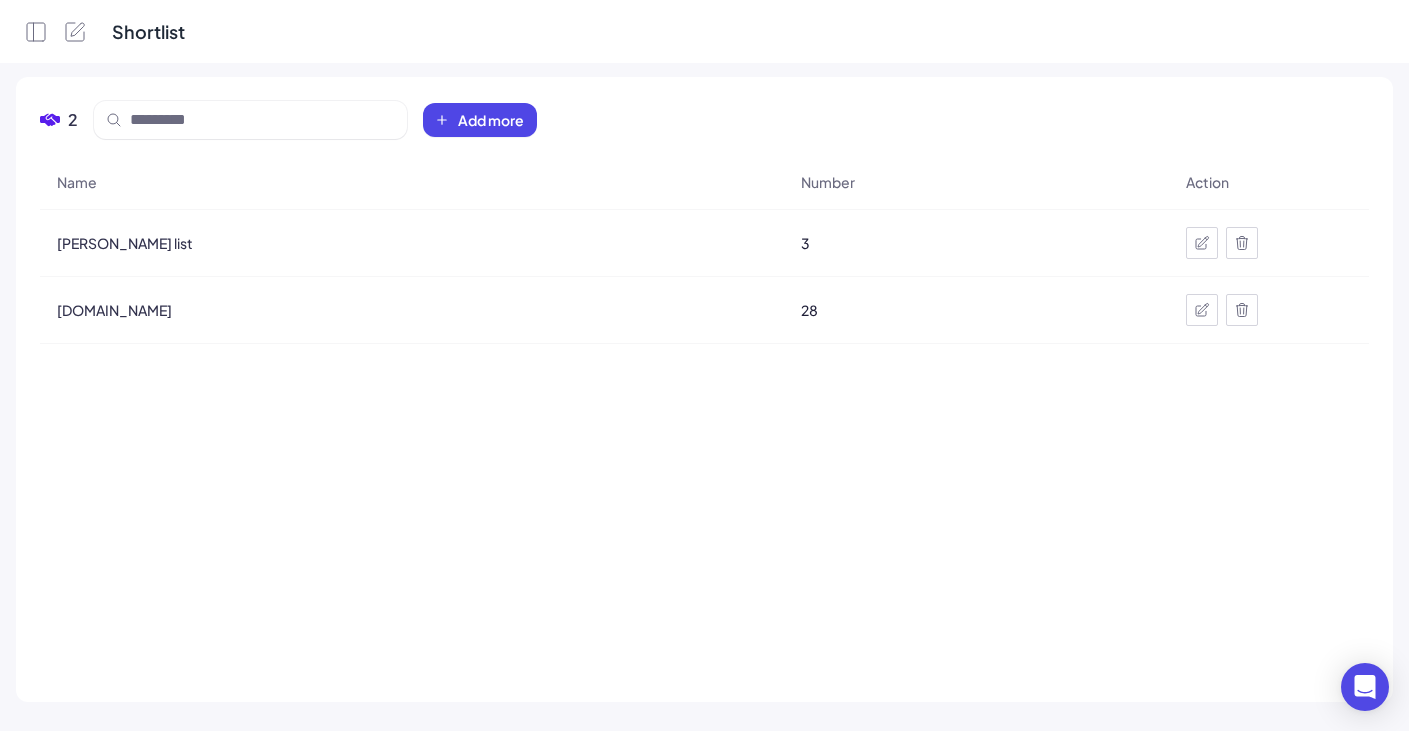 click on "[DOMAIN_NAME]" at bounding box center (412, 310) 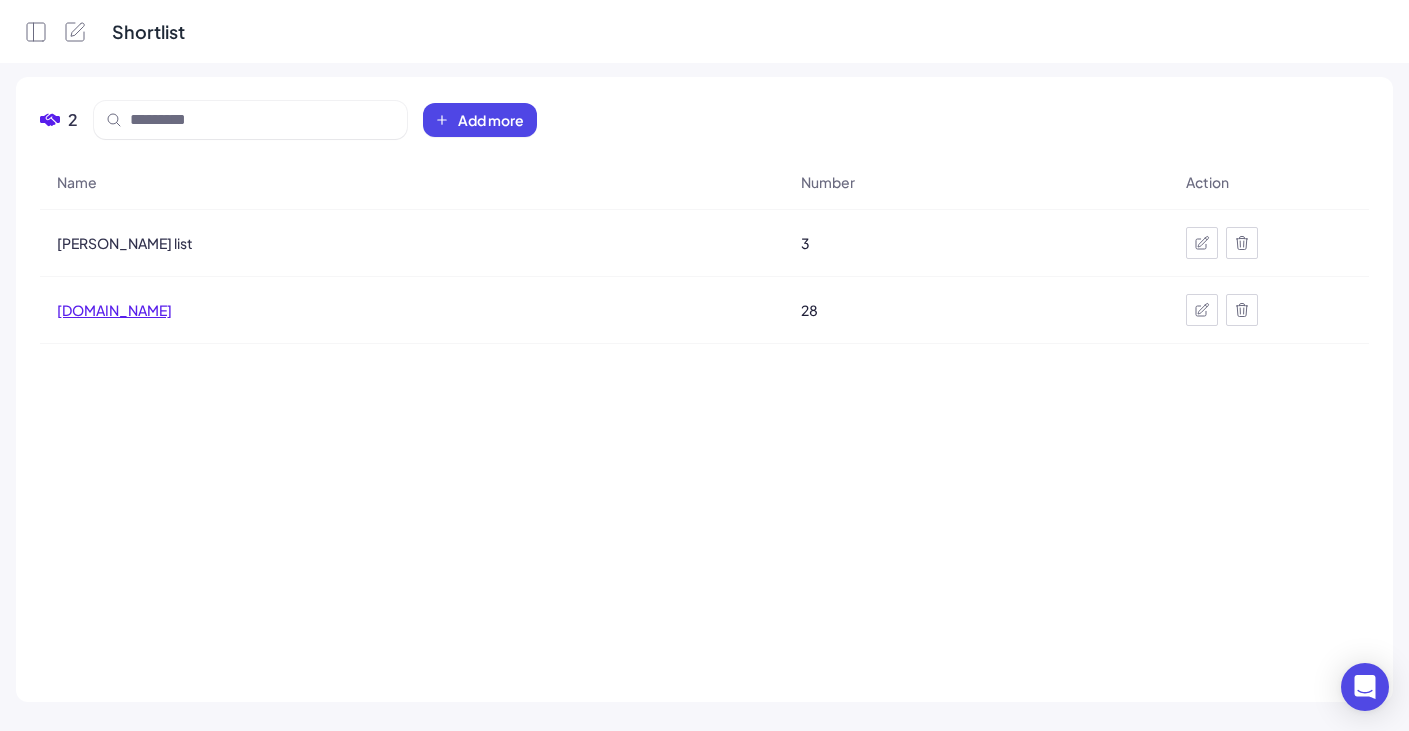 click on "[DOMAIN_NAME]" at bounding box center [114, 310] 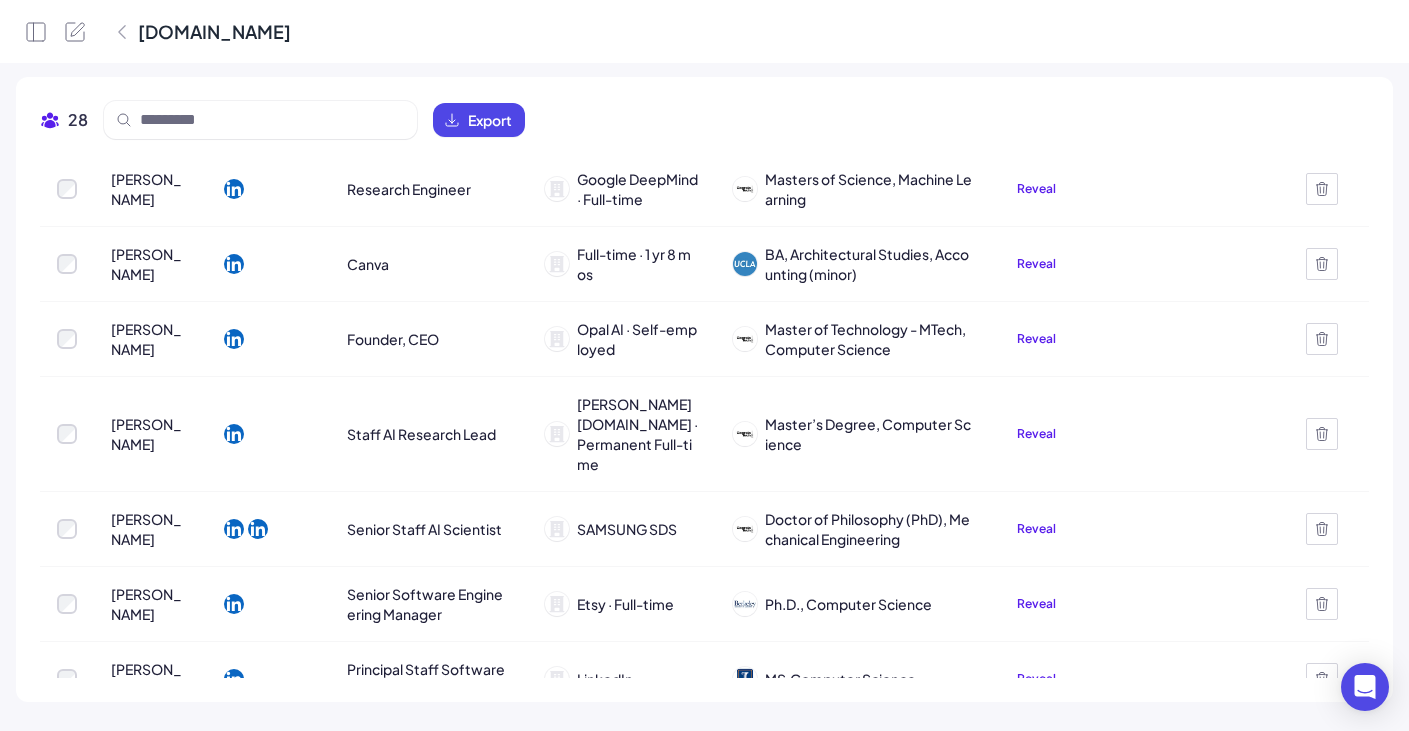 scroll, scrollTop: 0, scrollLeft: 0, axis: both 